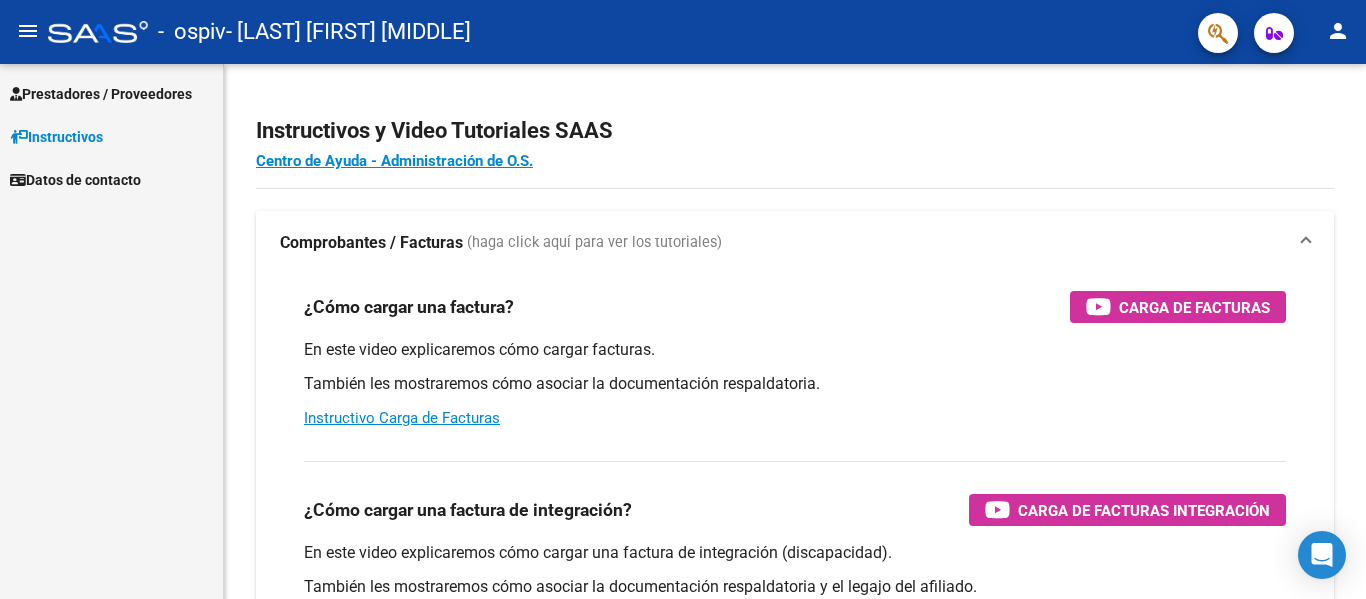 scroll, scrollTop: 0, scrollLeft: 0, axis: both 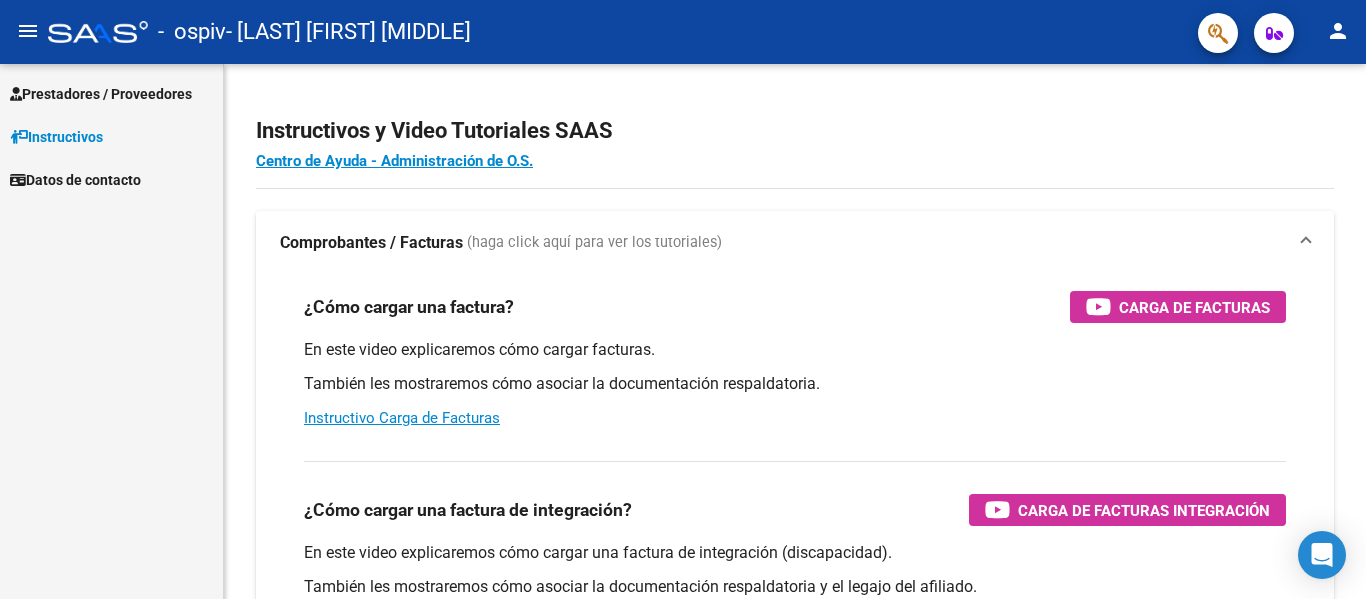 click on "Prestadores / Proveedores" at bounding box center [101, 94] 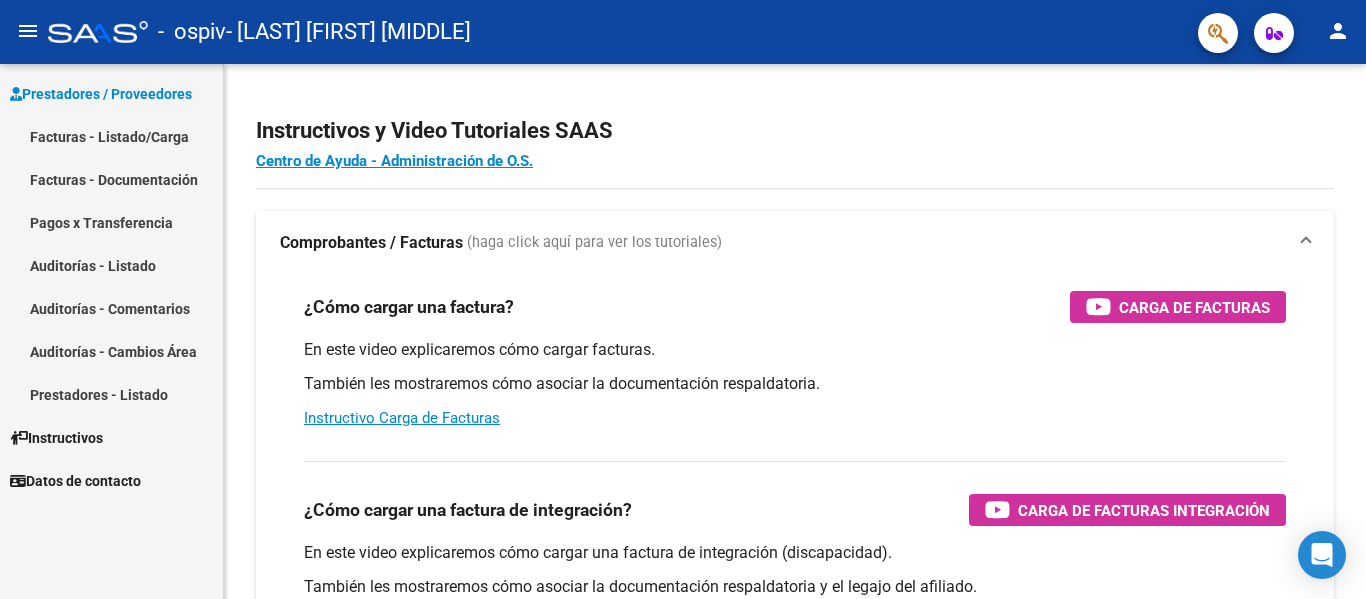 click on "Facturas - Listado/Carga" at bounding box center (111, 136) 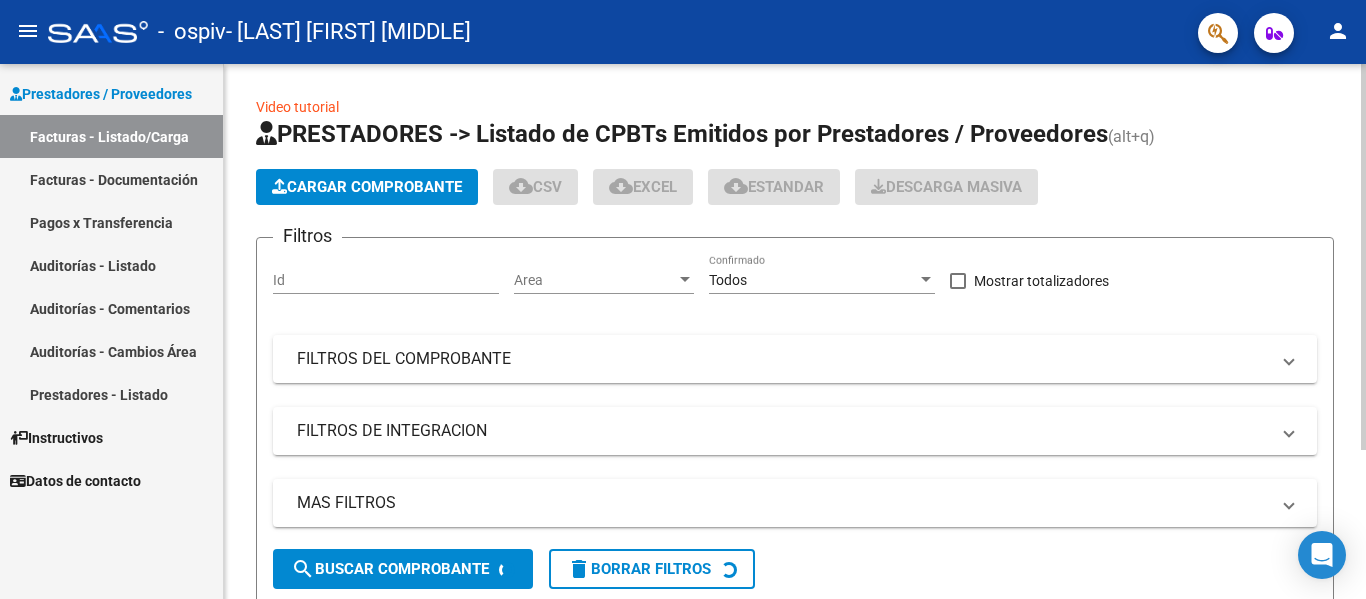 click on "Cargar Comprobante" 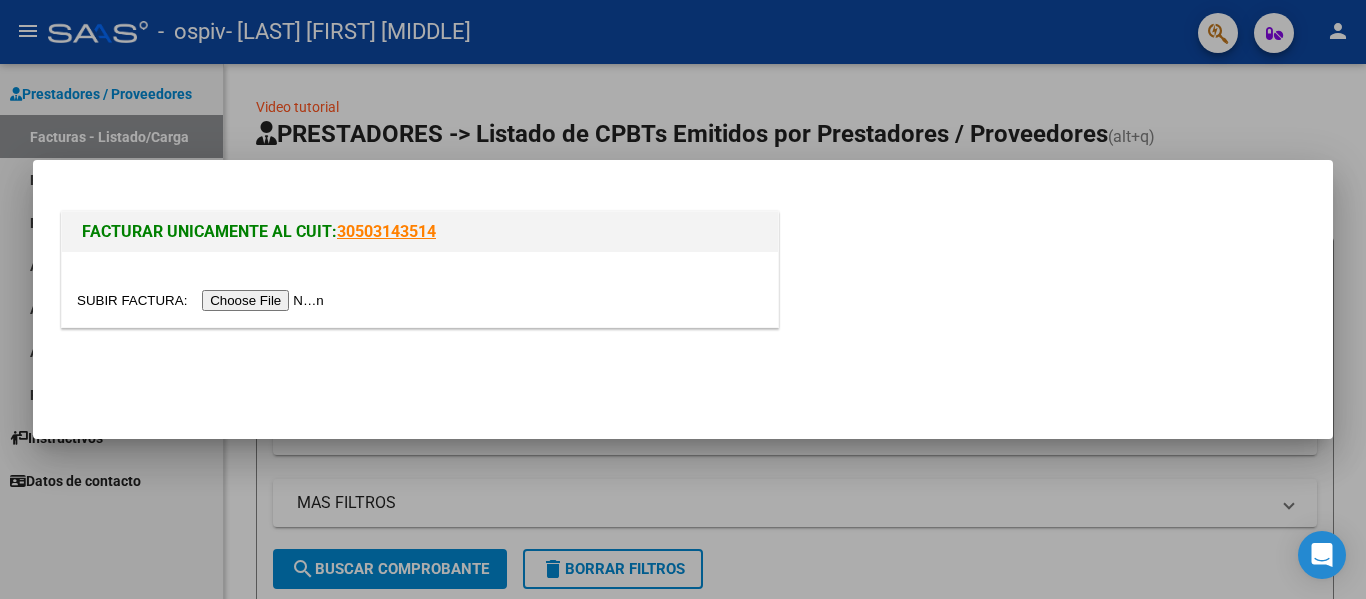 click at bounding box center (203, 300) 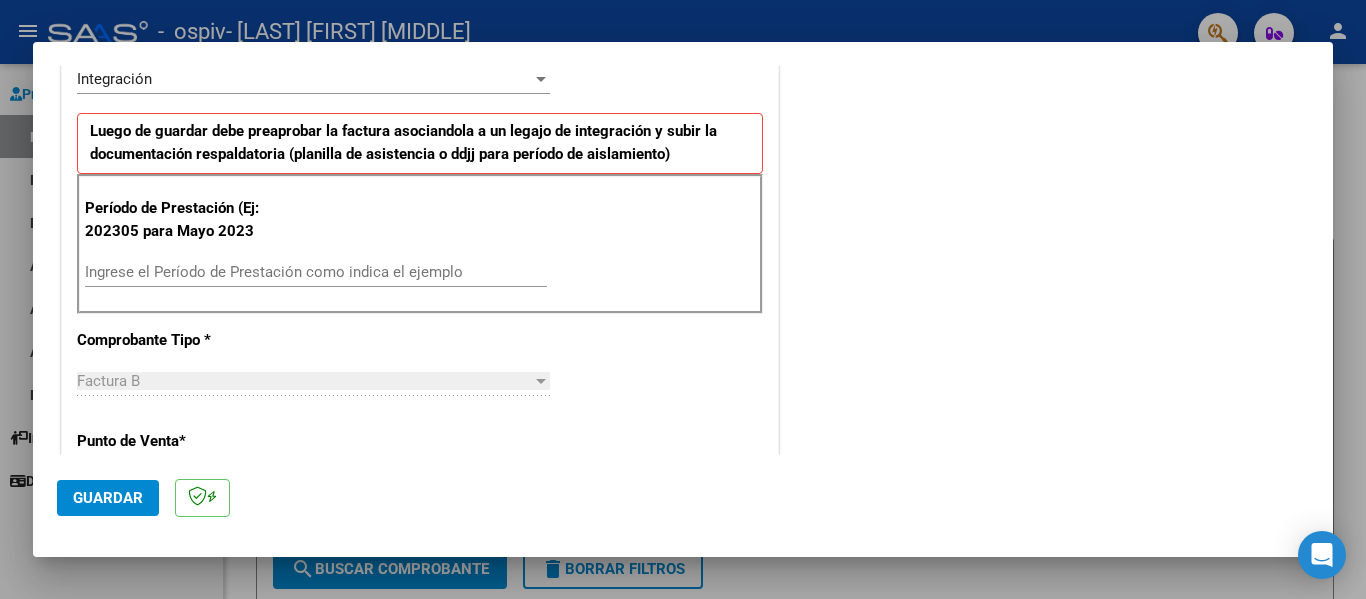scroll, scrollTop: 500, scrollLeft: 0, axis: vertical 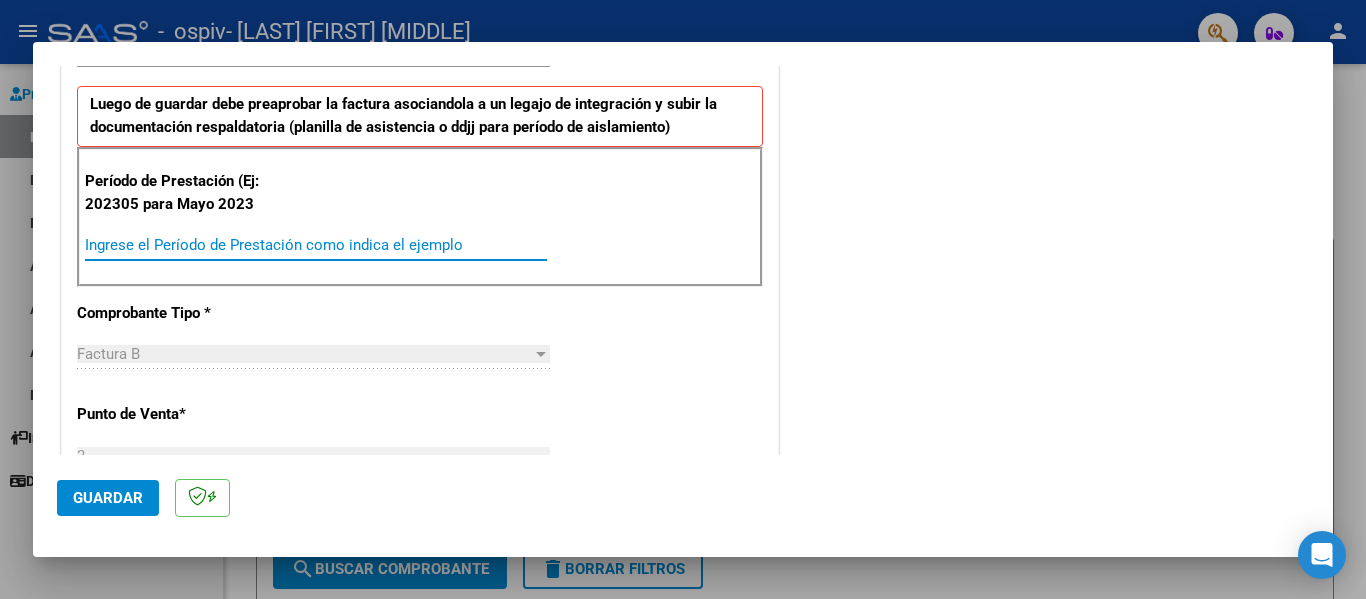 click on "Ingrese el Período de Prestación como indica el ejemplo" at bounding box center (316, 245) 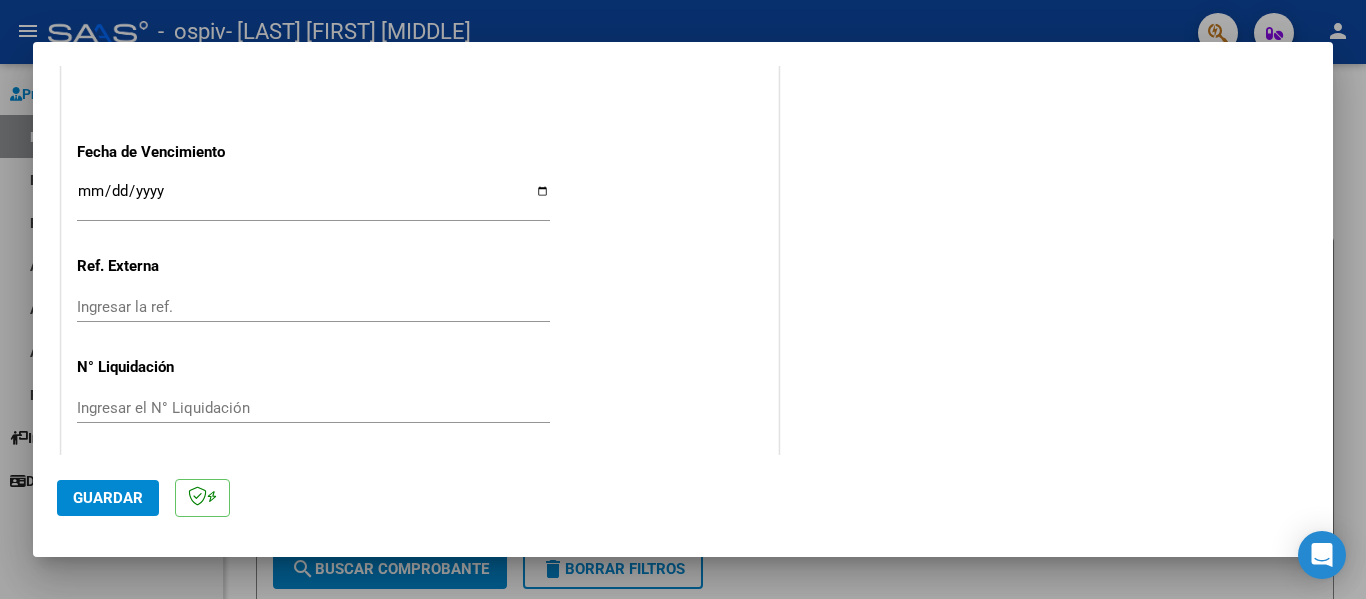 scroll, scrollTop: 1333, scrollLeft: 0, axis: vertical 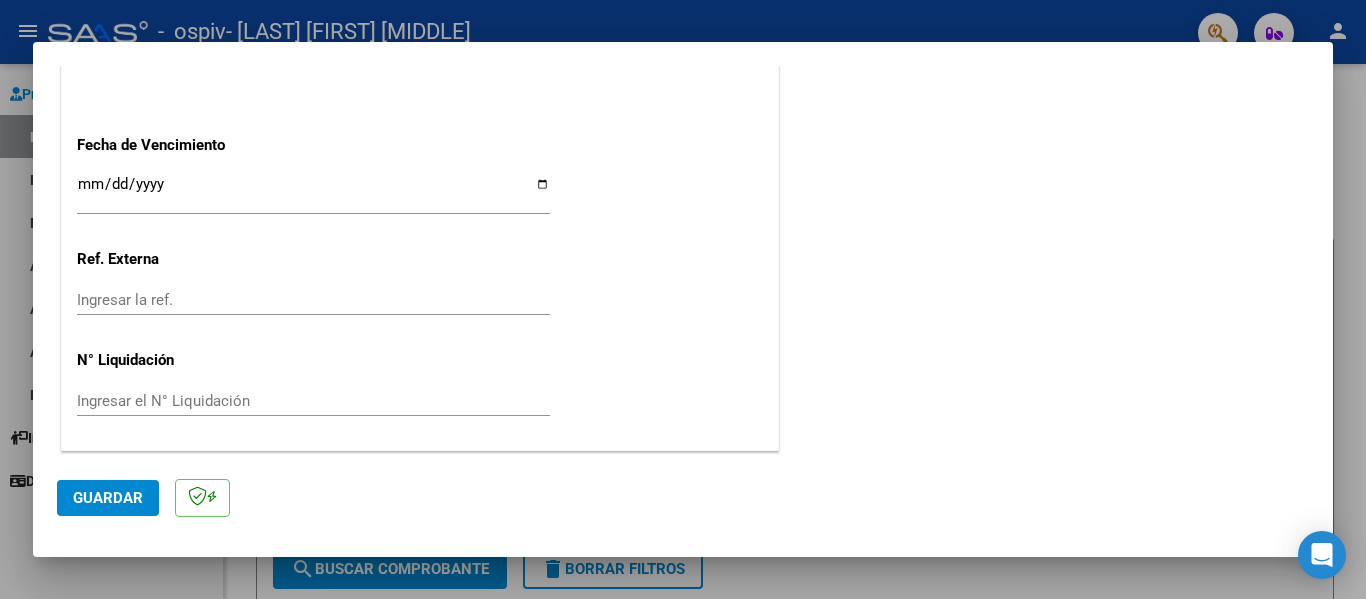 type on "202507" 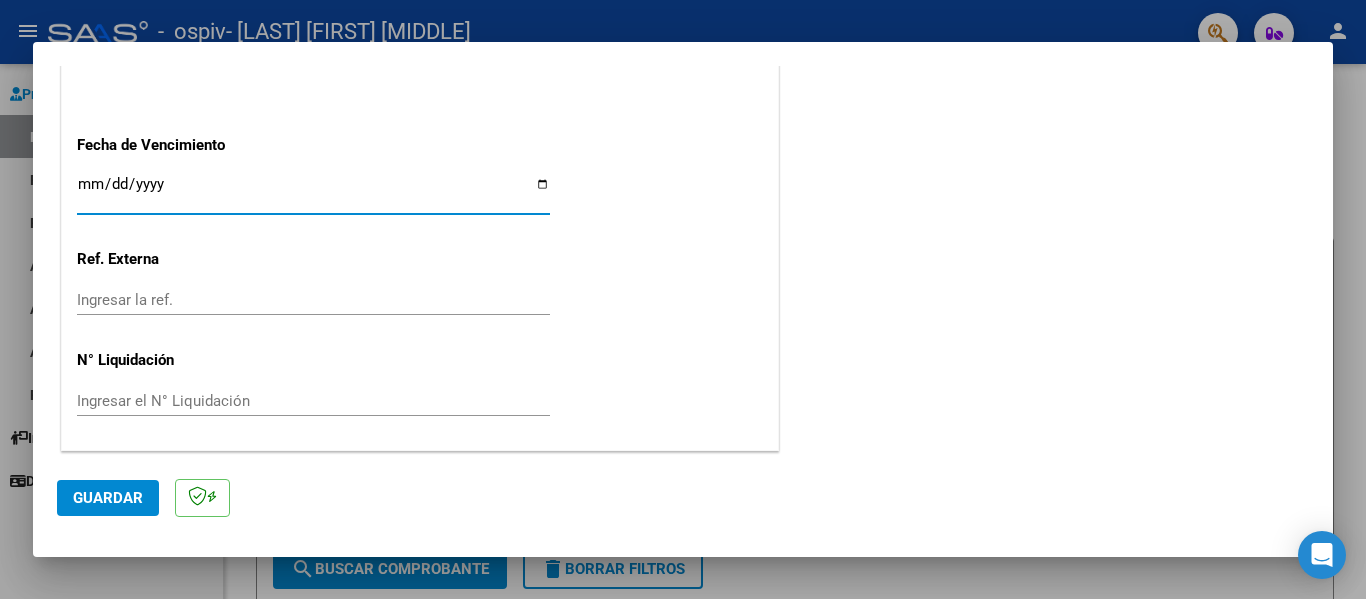 click on "Ingresar la fecha" at bounding box center (313, 192) 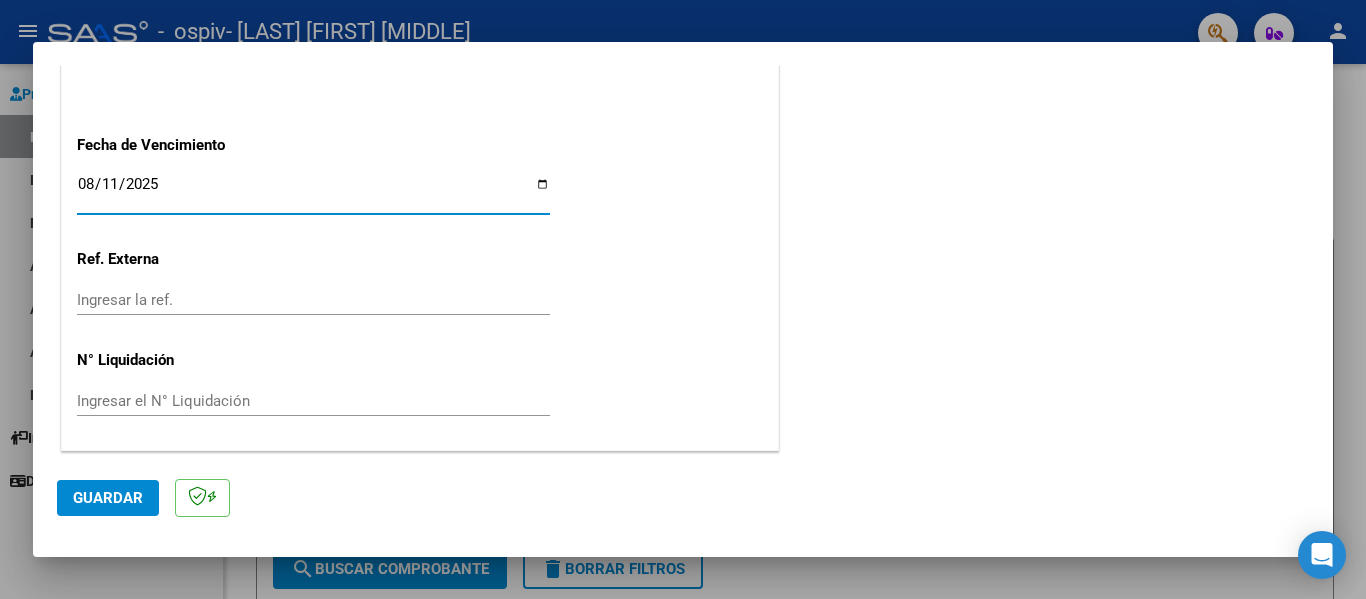 type on "2025-08-11" 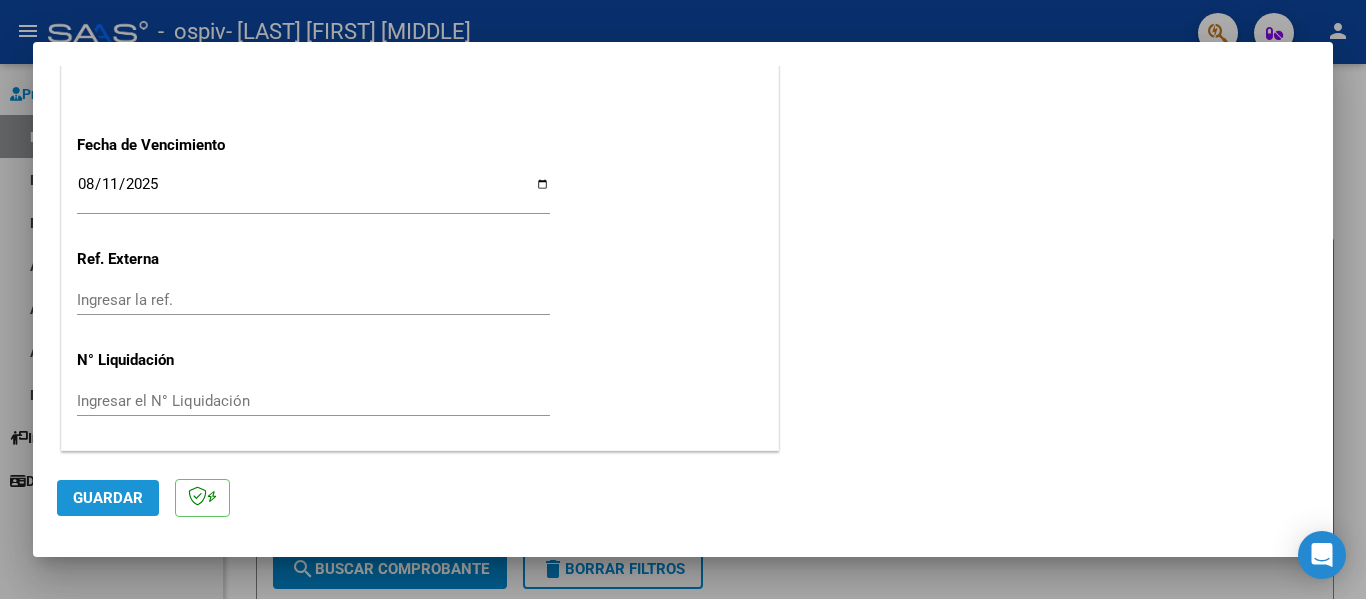 click on "Guardar" 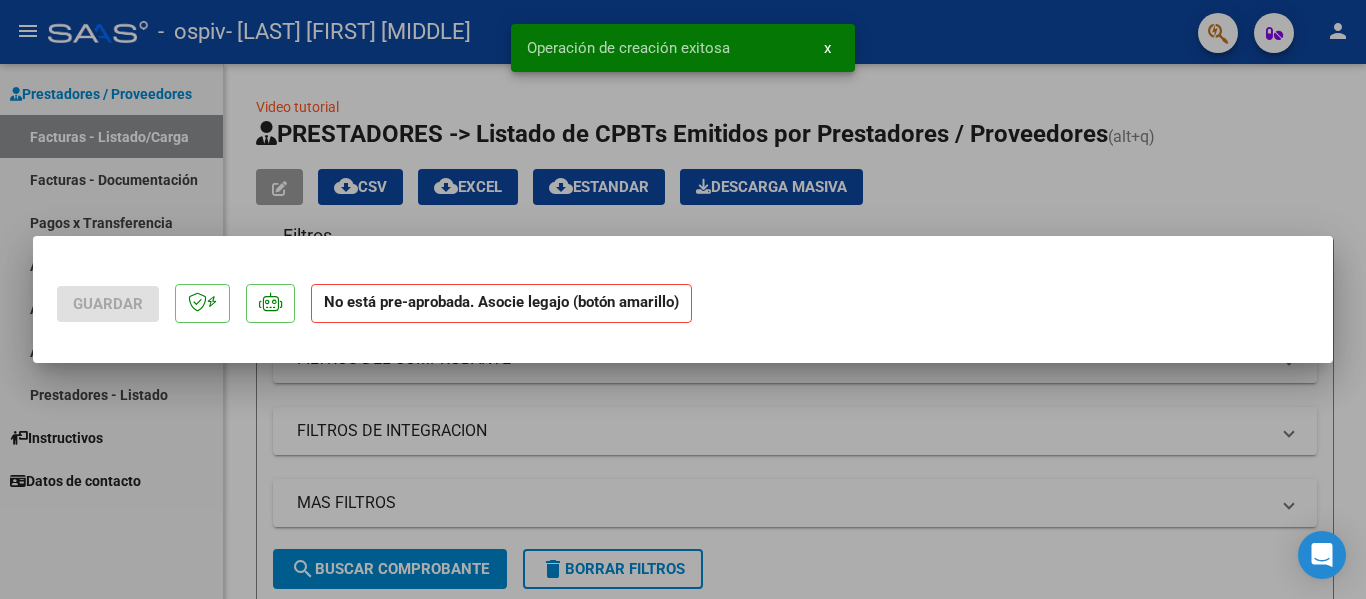 scroll, scrollTop: 0, scrollLeft: 0, axis: both 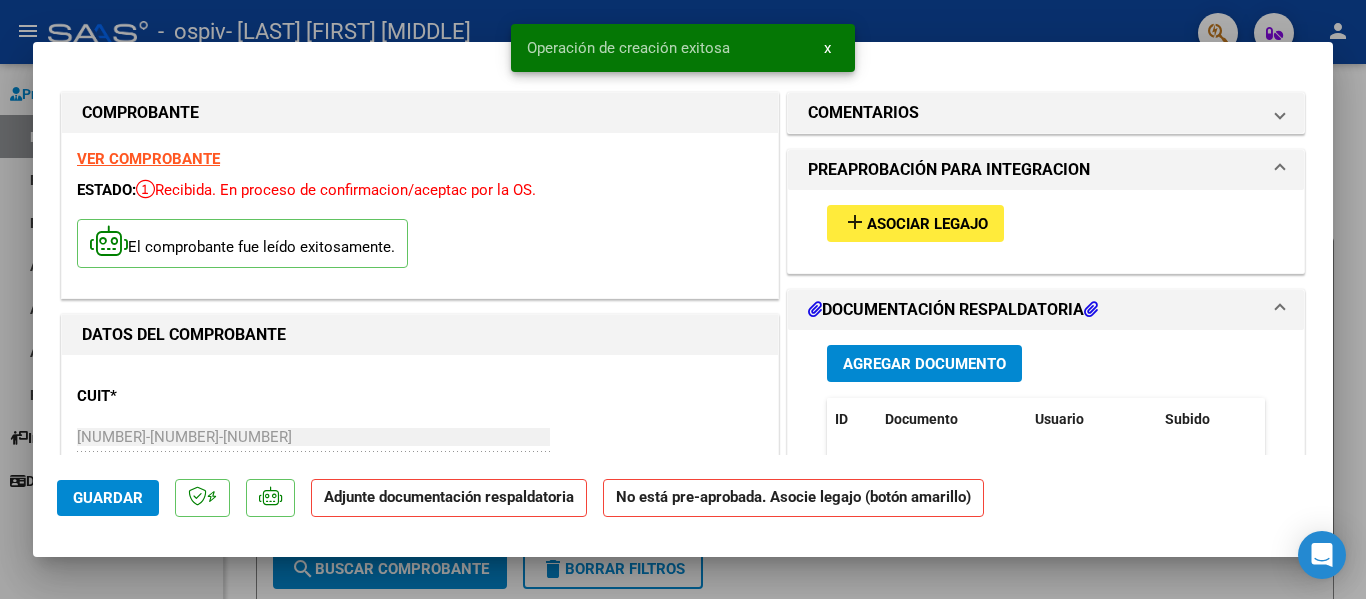 click on "Asociar Legajo" at bounding box center [927, 224] 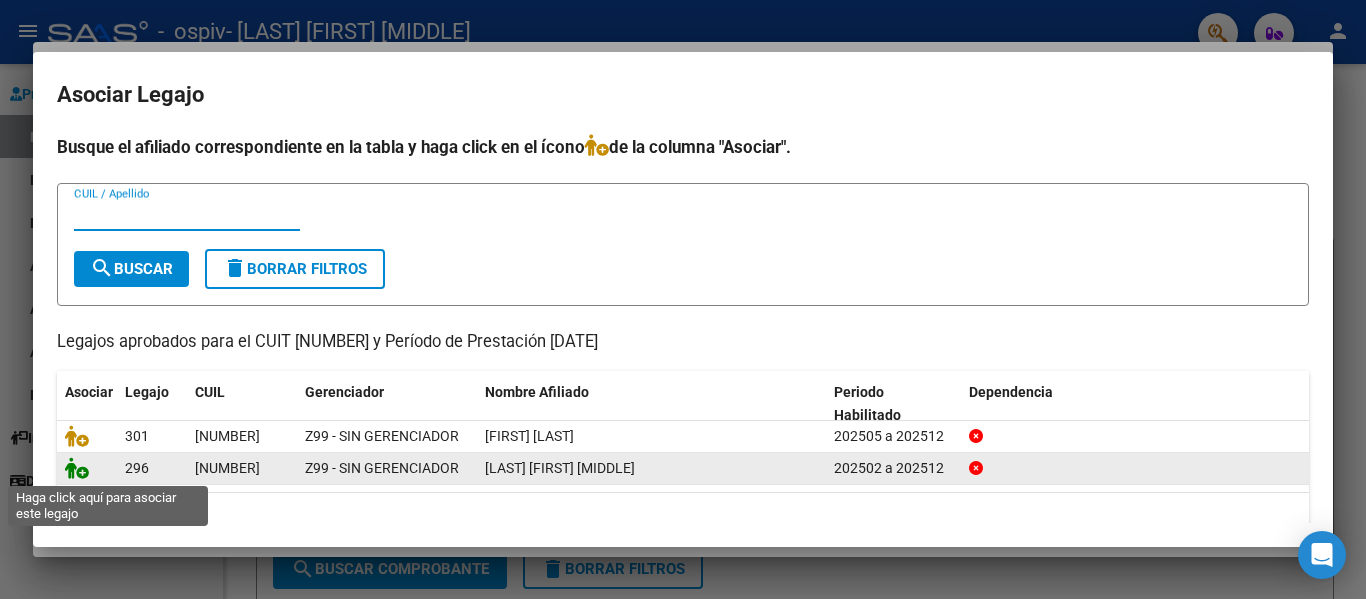 click 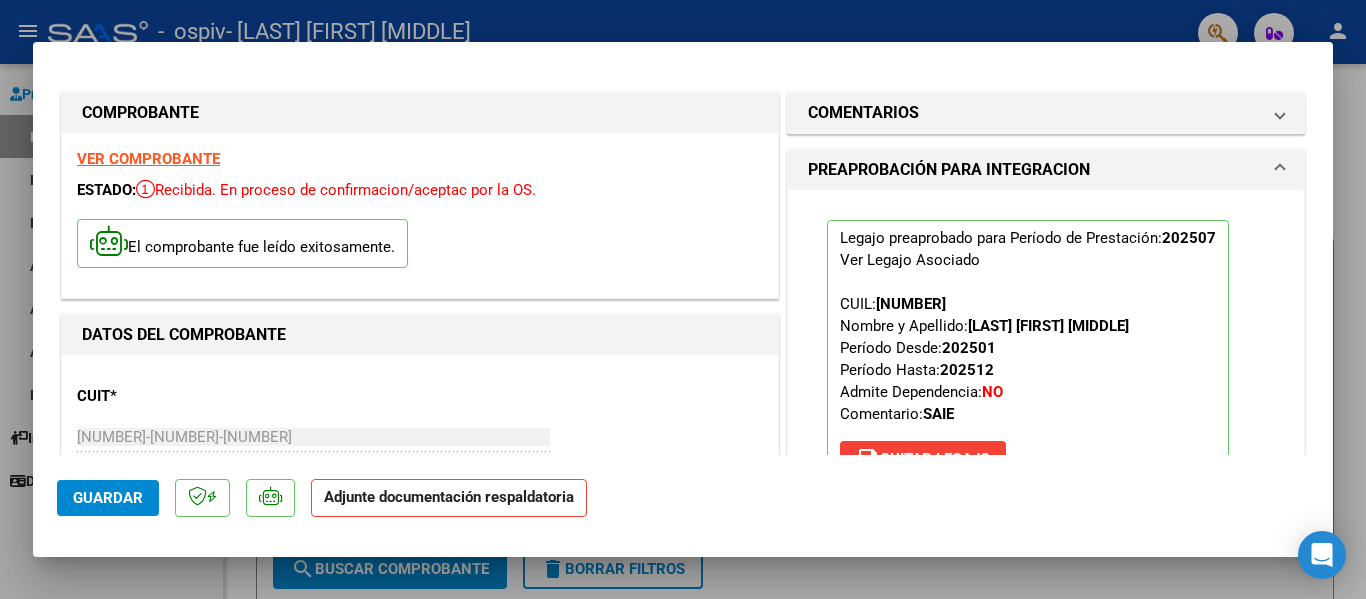 scroll, scrollTop: 400, scrollLeft: 0, axis: vertical 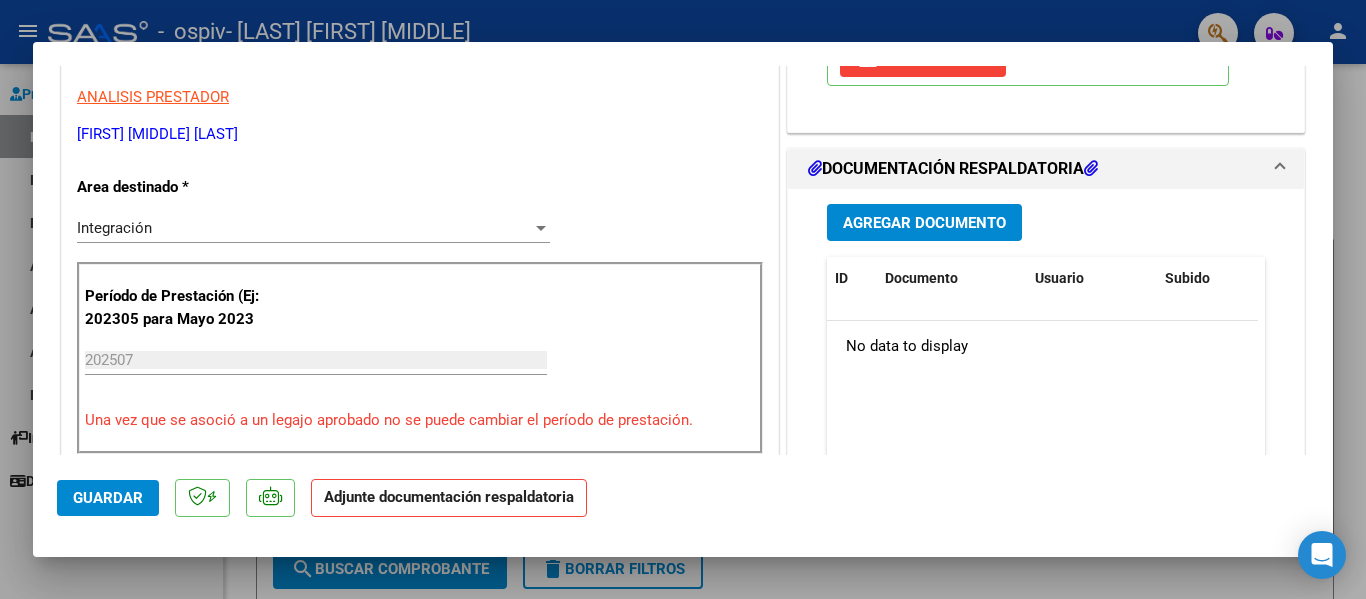 click on "Agregar Documento" at bounding box center (924, 223) 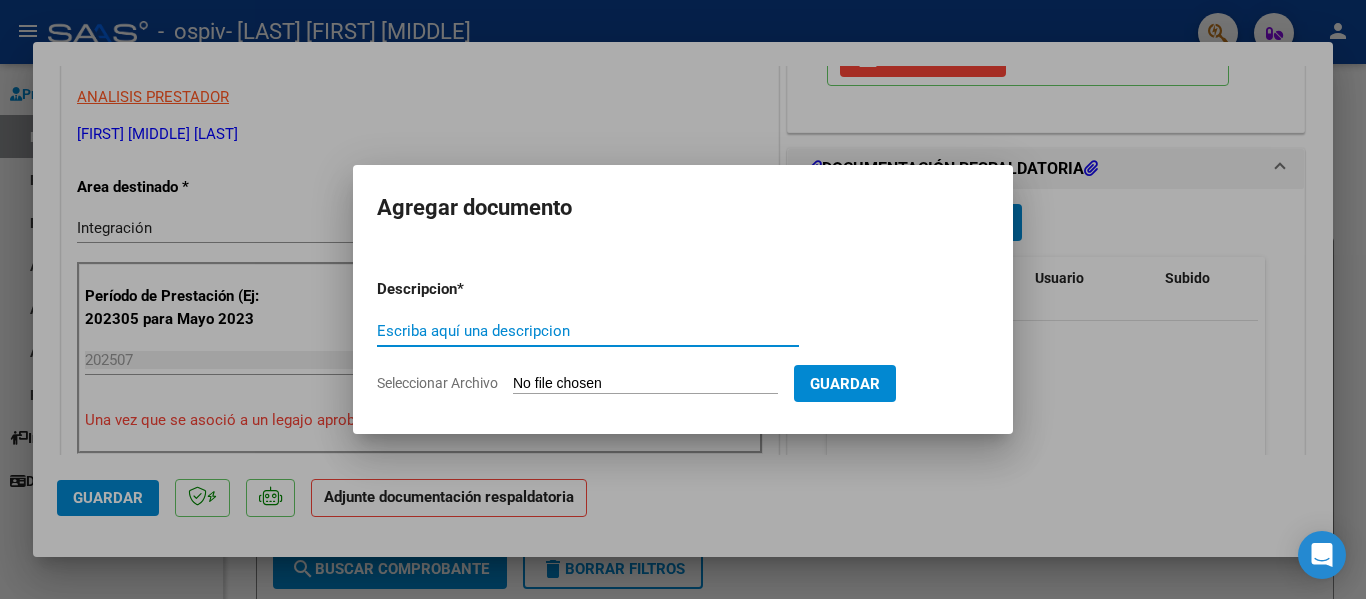click on "Escriba aquí una descripcion" at bounding box center (588, 331) 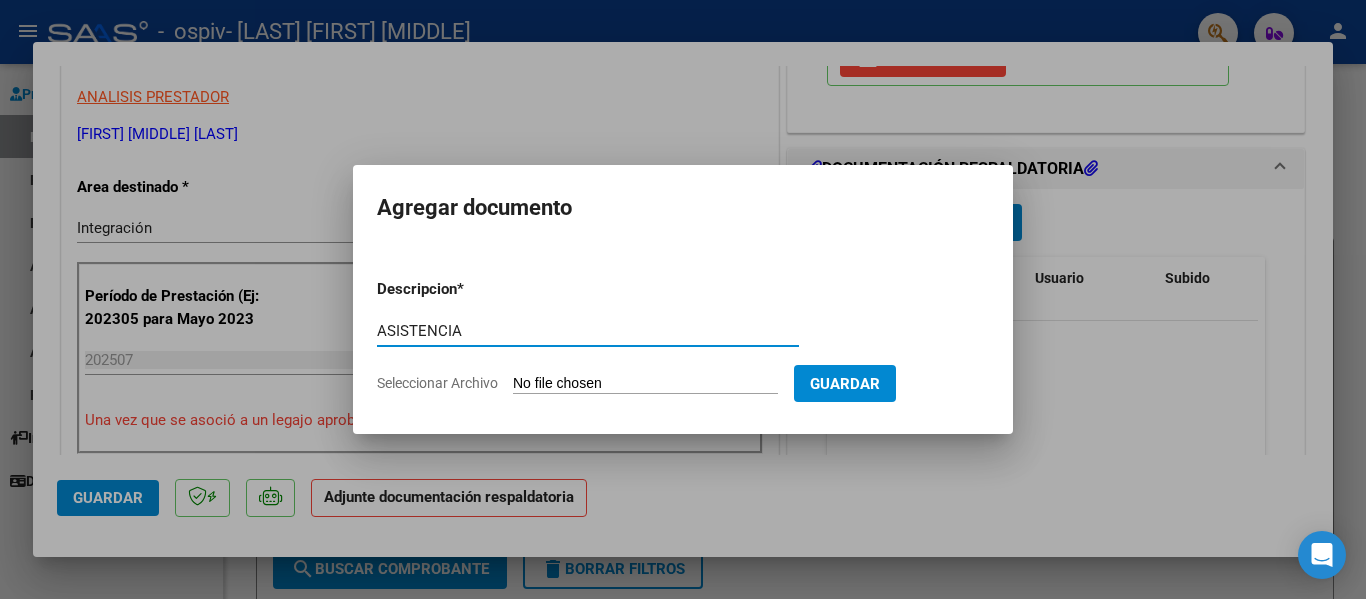 type on "ASISTENCIA" 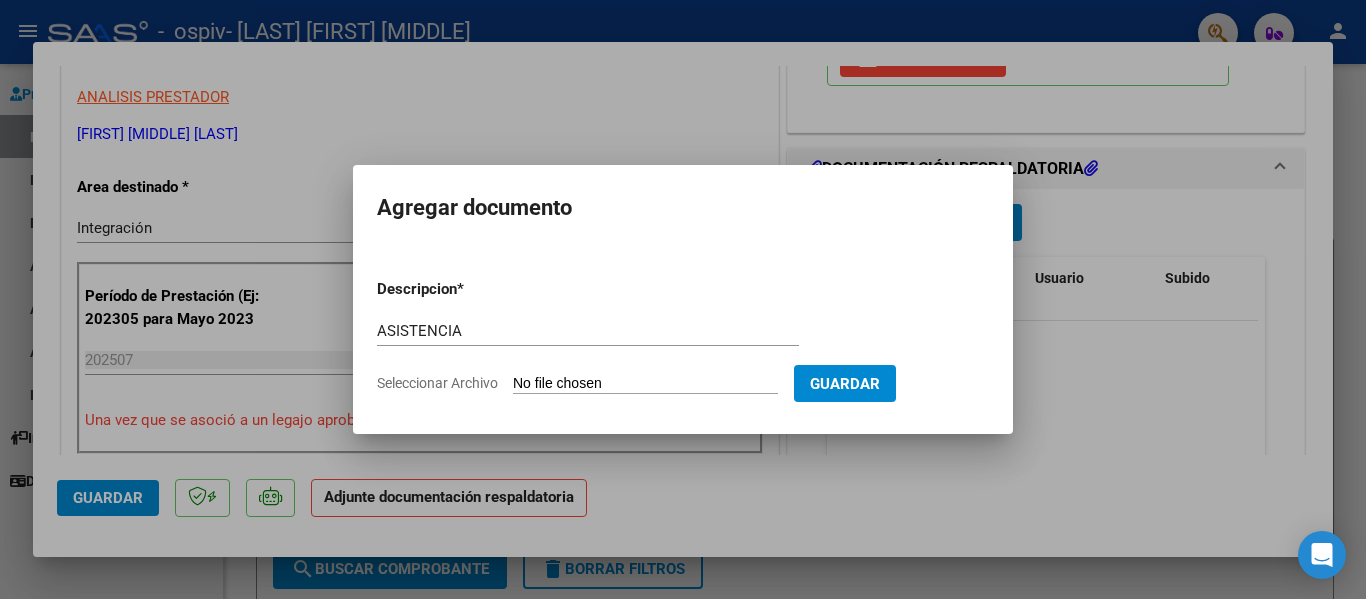 type on "C:\fakepath\[NAME].pdf" 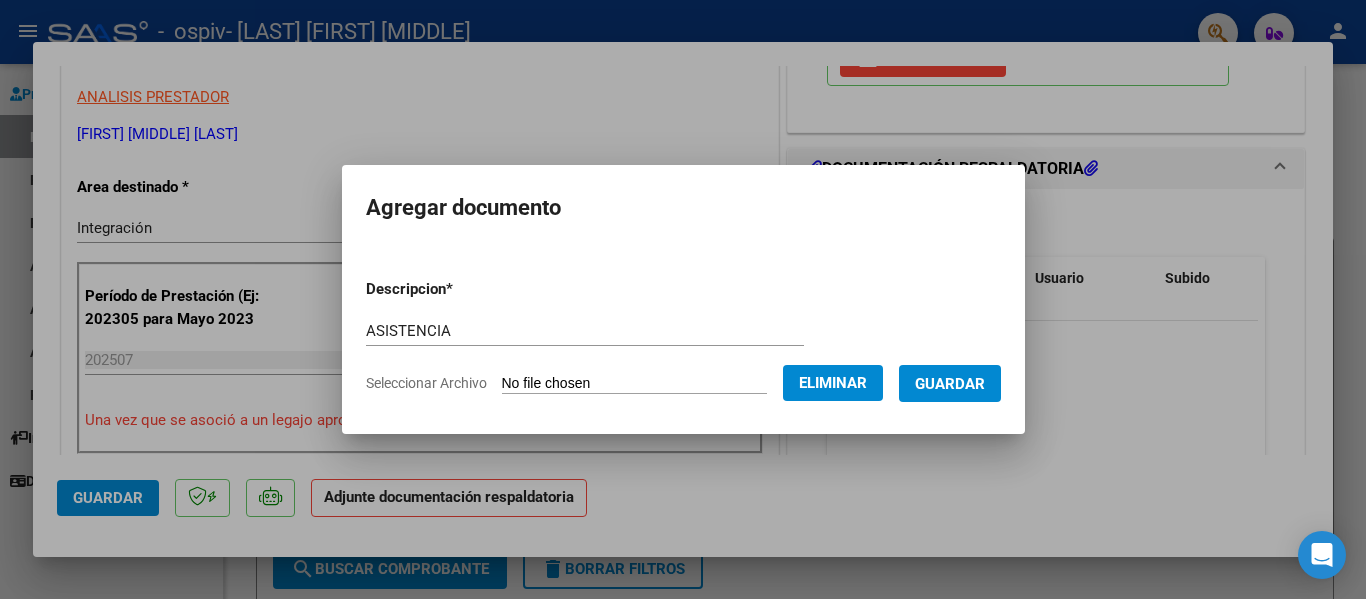 click on "Guardar" at bounding box center [950, 384] 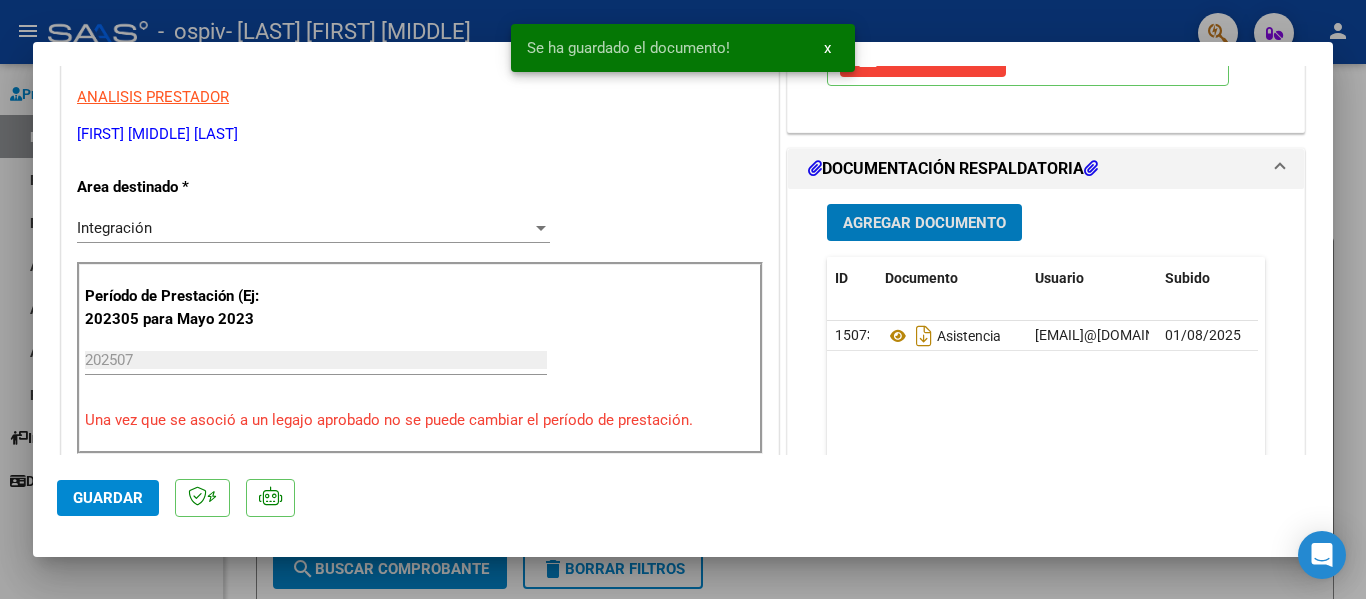 click on "Agregar Documento" at bounding box center (924, 223) 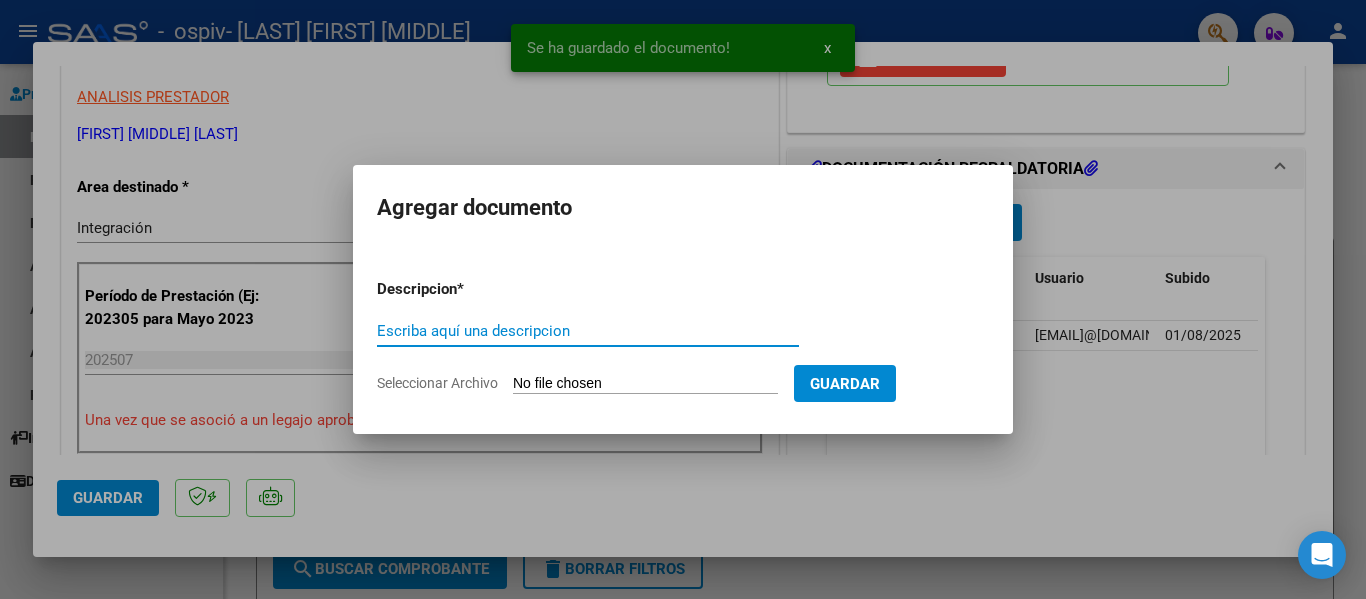 click on "Escriba aquí una descripcion" at bounding box center (588, 331) 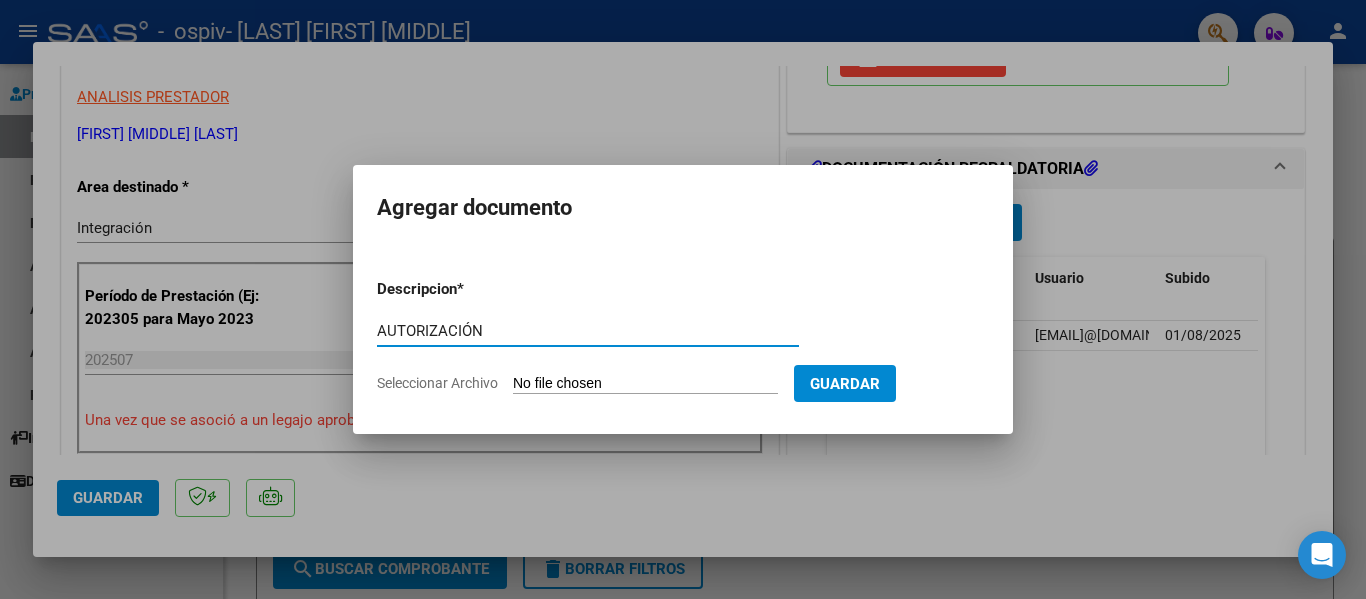 type on "AUTORIZACIÓN" 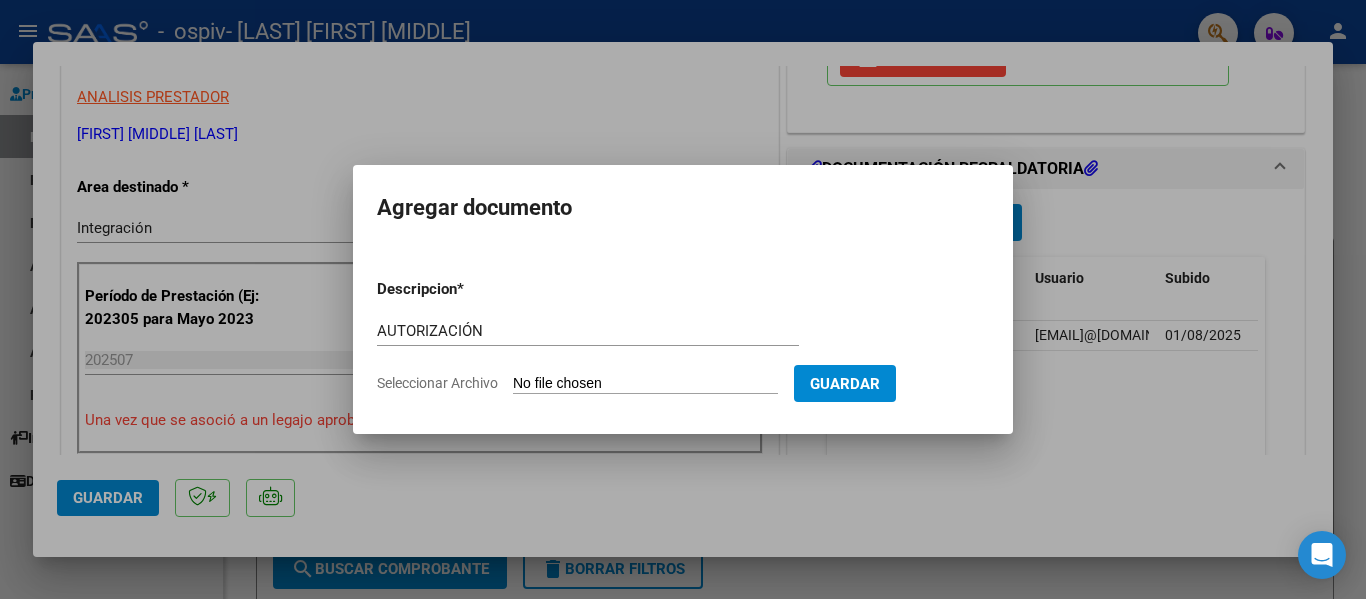 type on "C:\fakepath\[LAST].pdf" 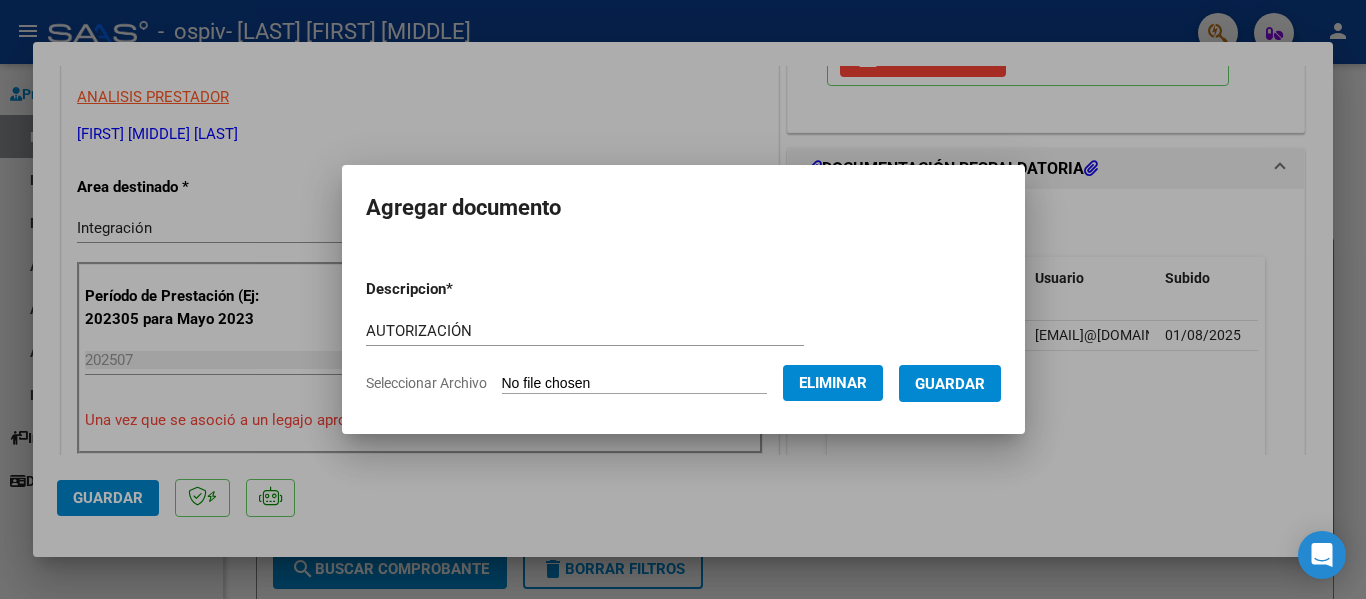 click on "Guardar" at bounding box center [950, 384] 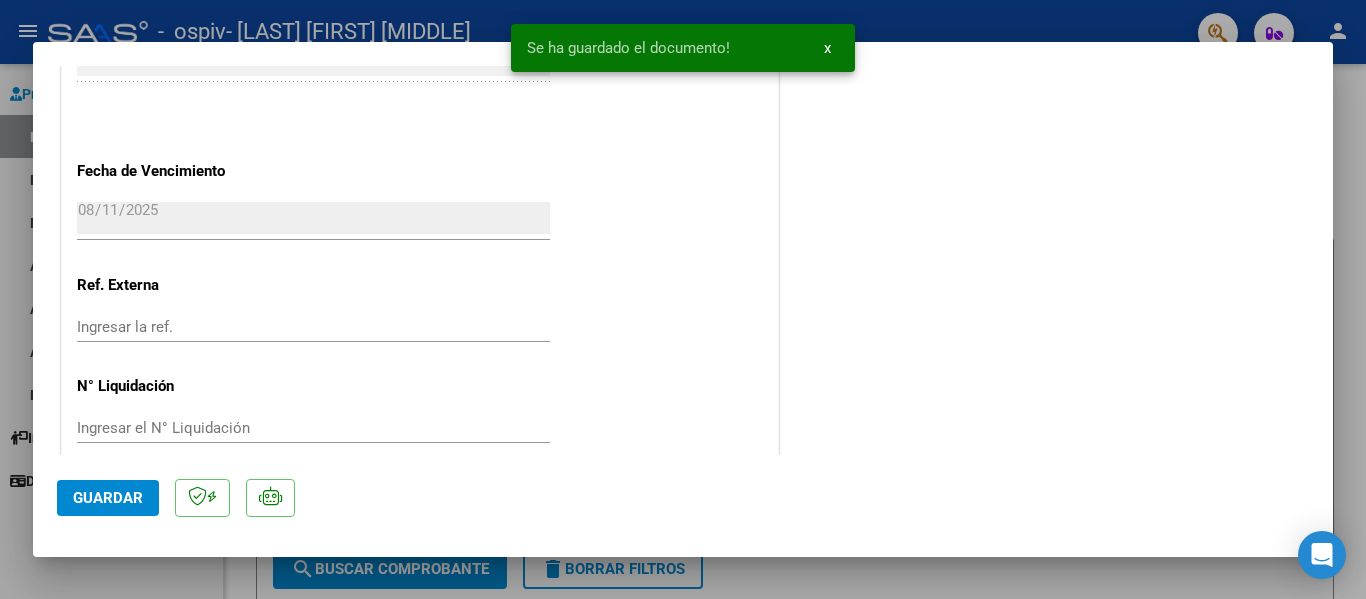 scroll, scrollTop: 1400, scrollLeft: 0, axis: vertical 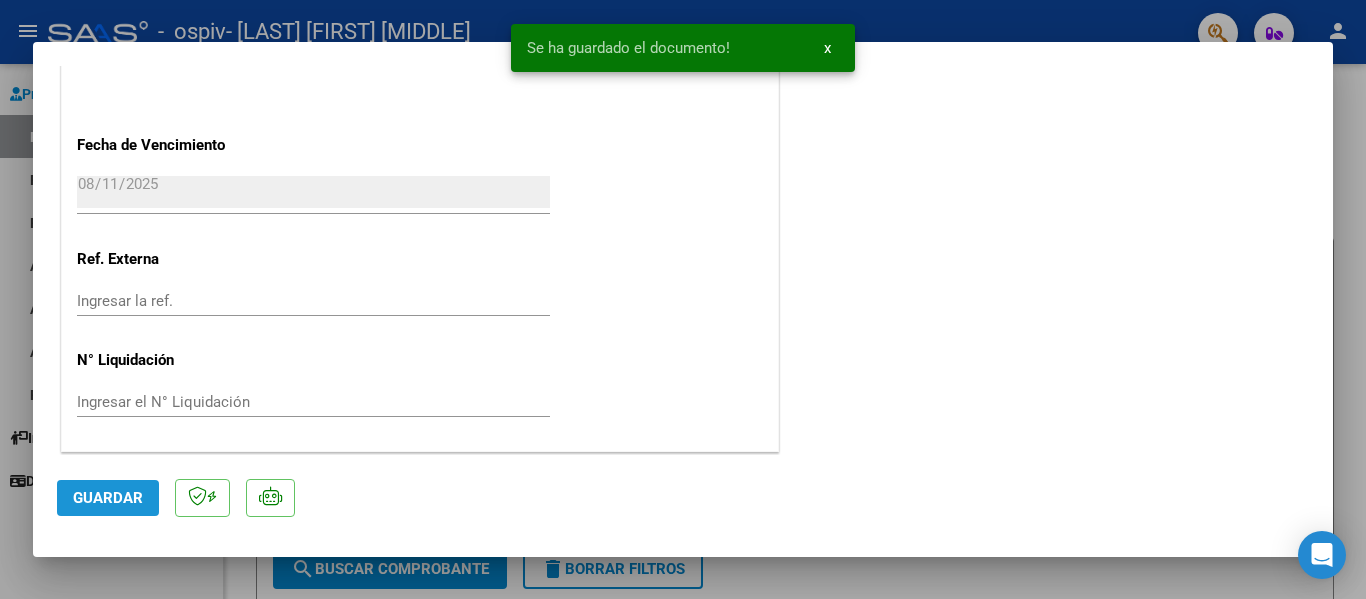 click on "Guardar" 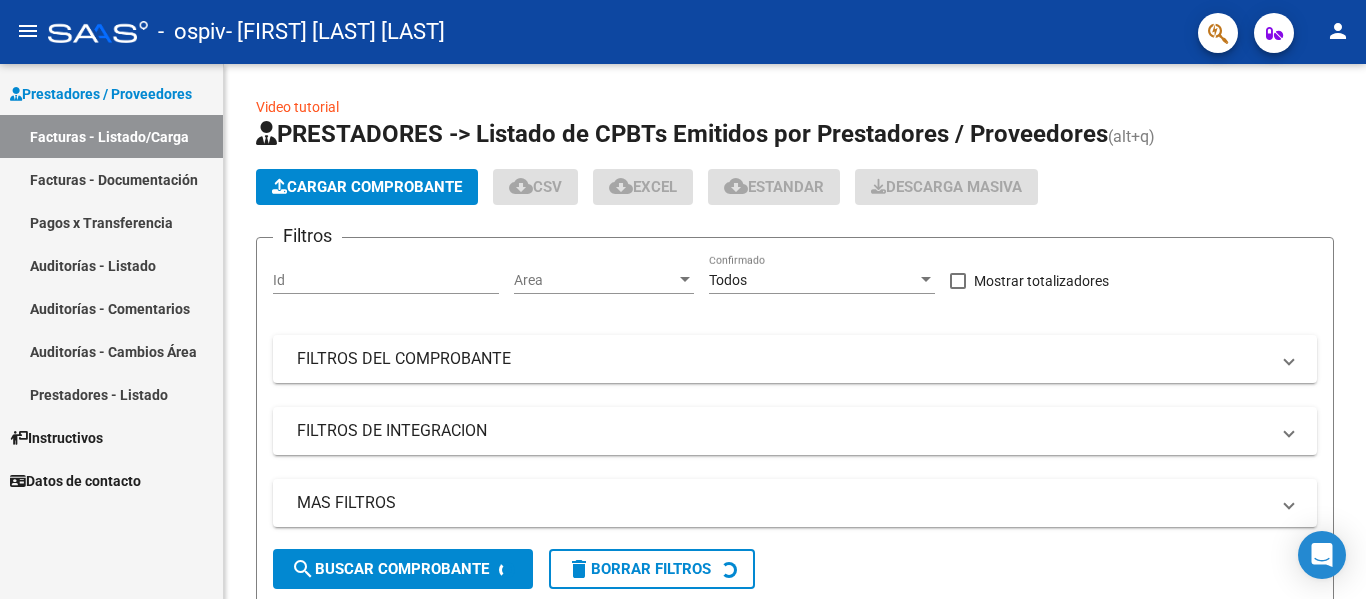 scroll, scrollTop: 0, scrollLeft: 0, axis: both 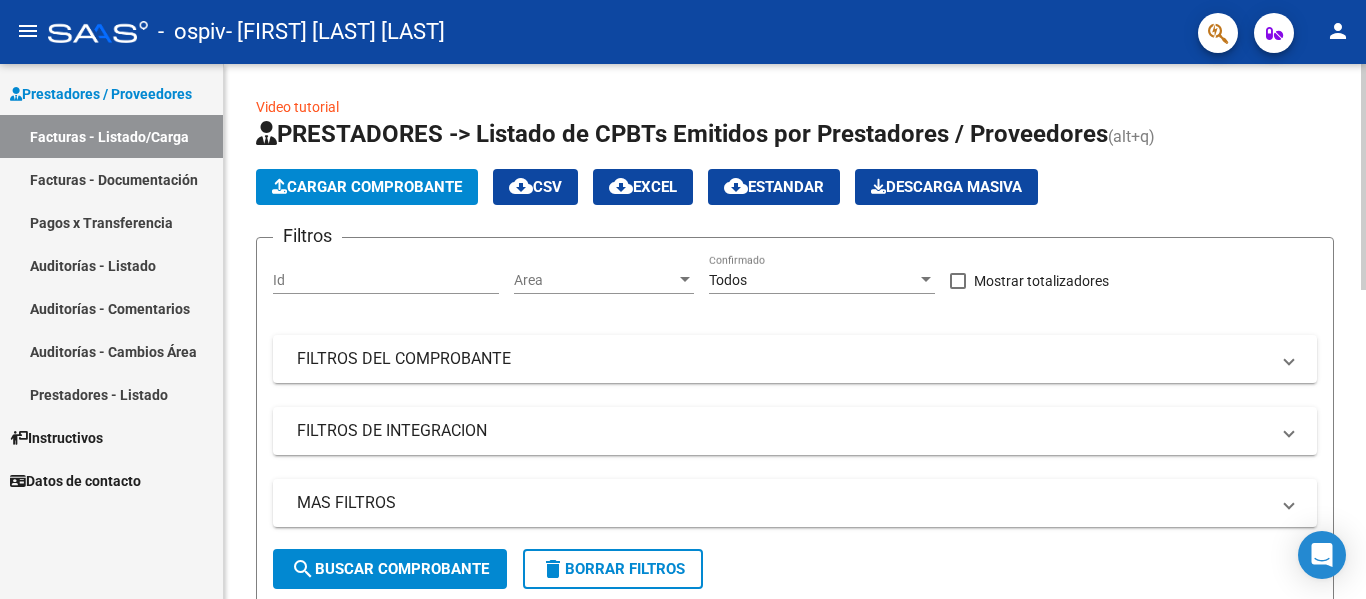 click on "Cargar Comprobante" 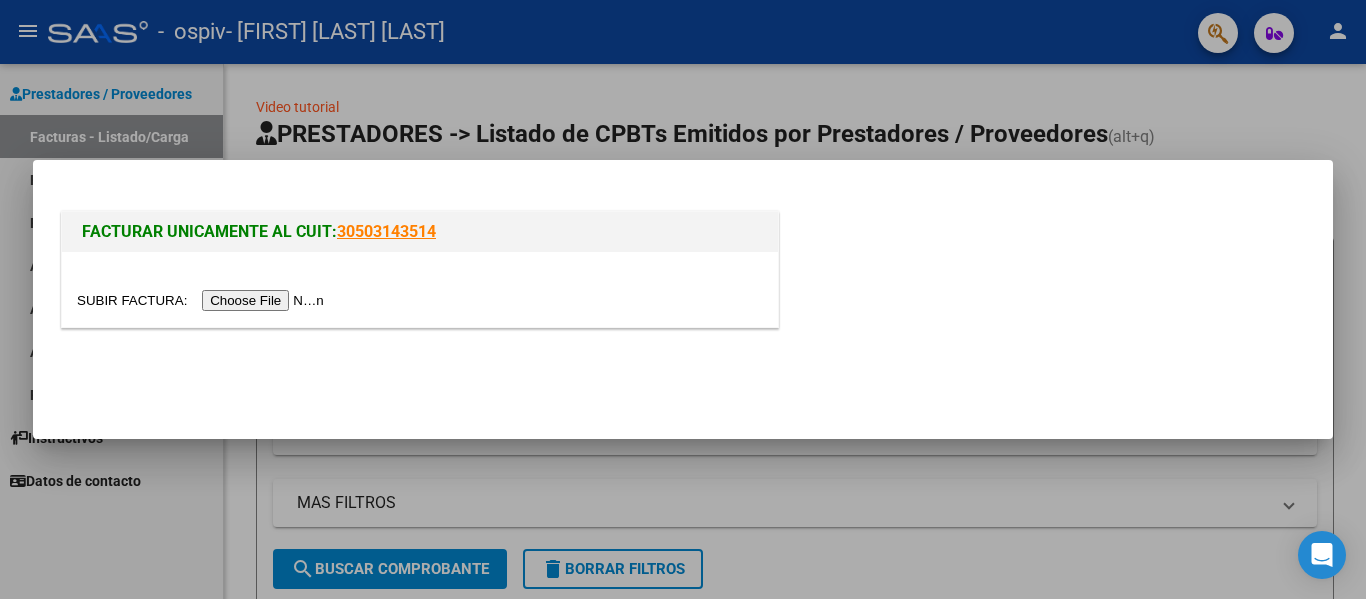 click at bounding box center [203, 300] 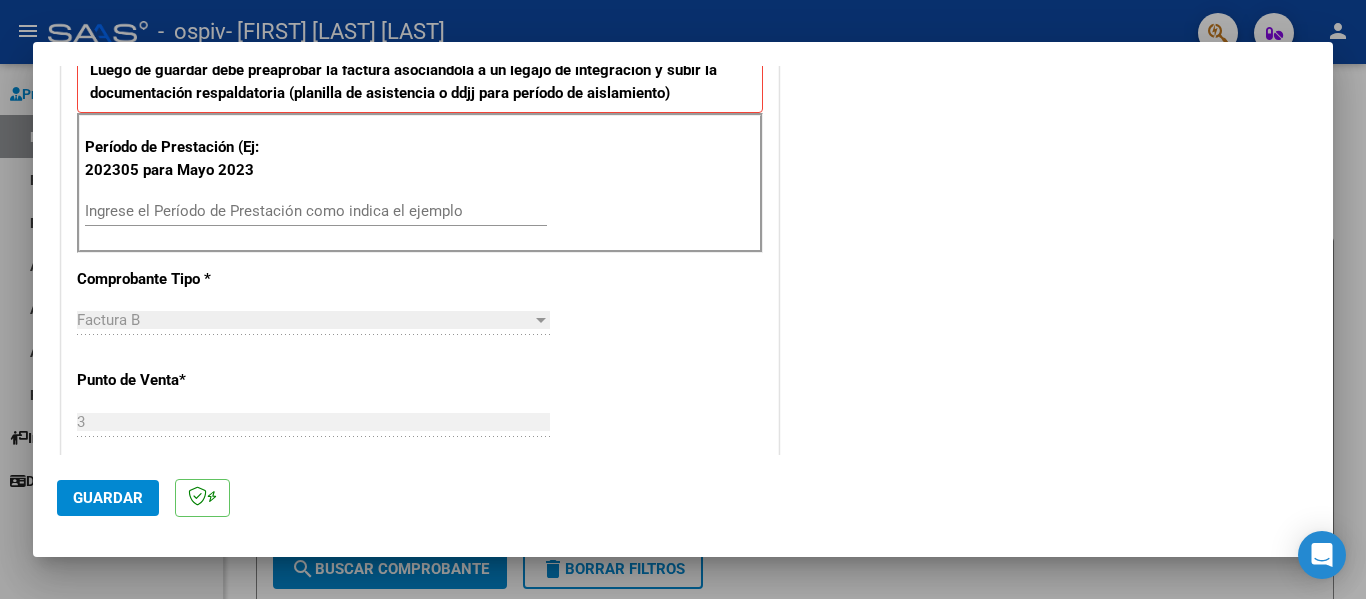 scroll, scrollTop: 533, scrollLeft: 0, axis: vertical 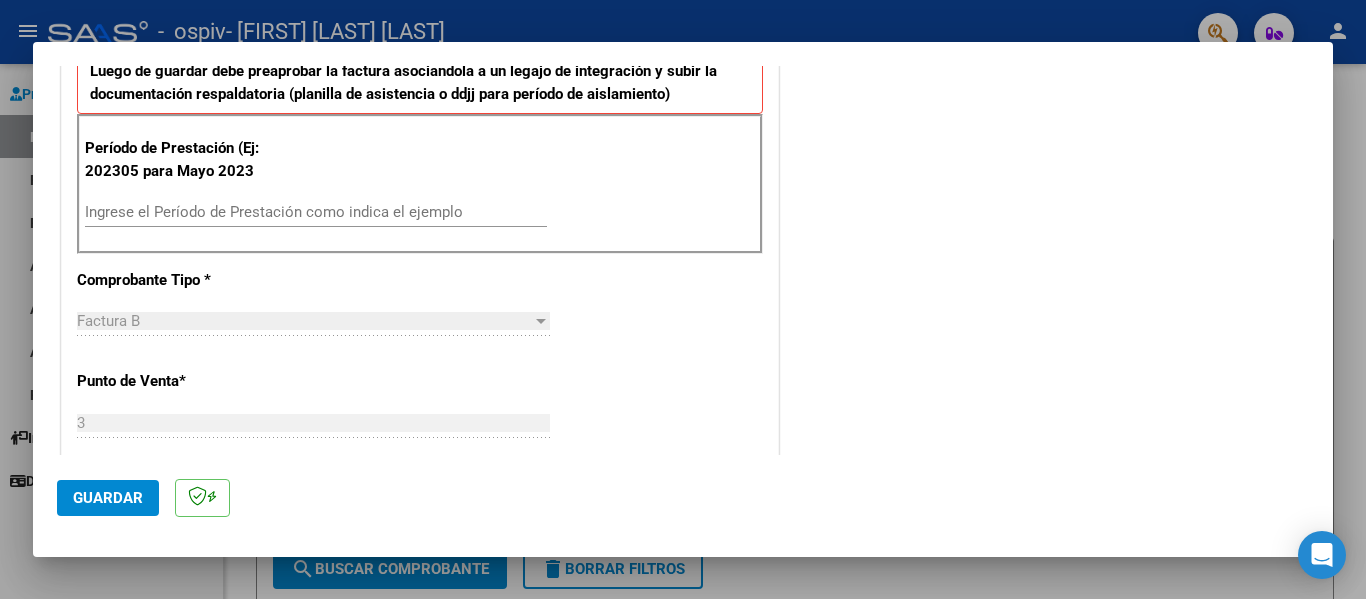 click on "Ingrese el Período de Prestación como indica el ejemplo" at bounding box center [316, 212] 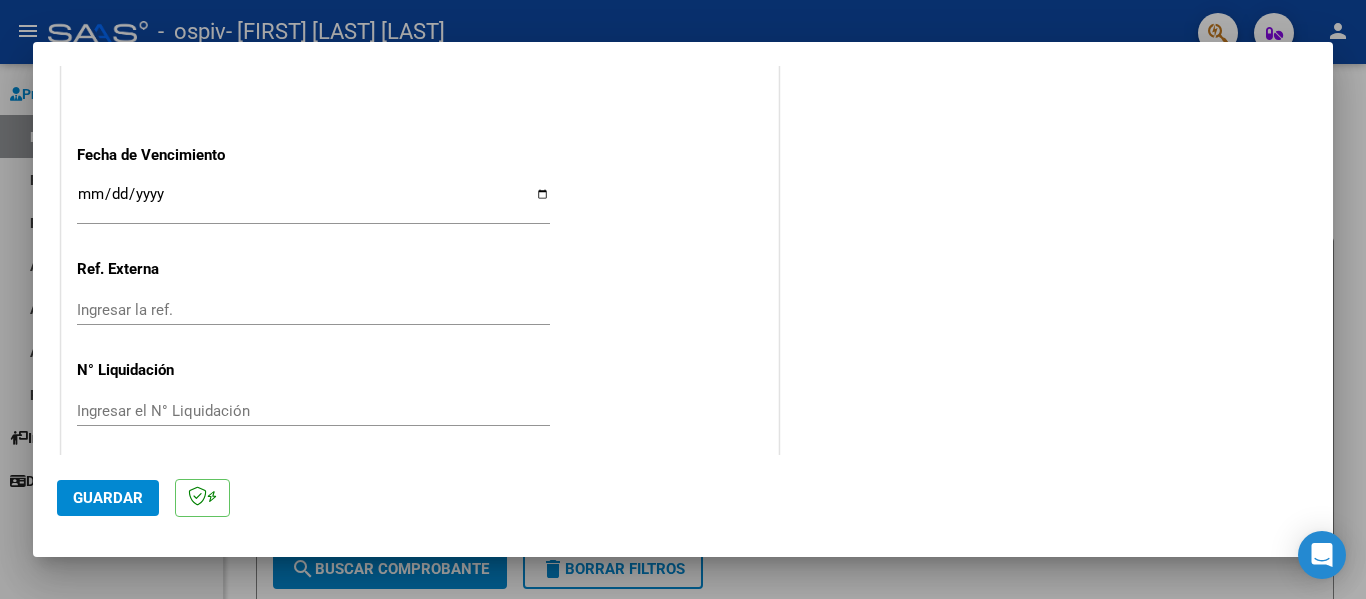 scroll, scrollTop: 1333, scrollLeft: 0, axis: vertical 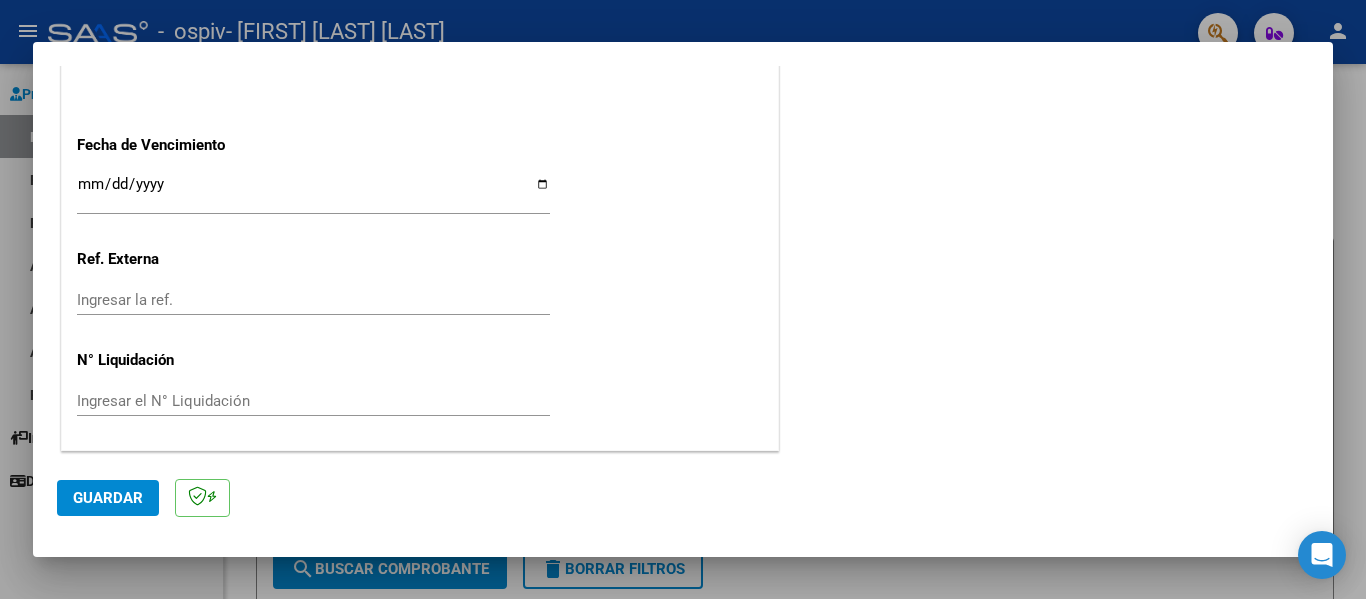 type on "202507" 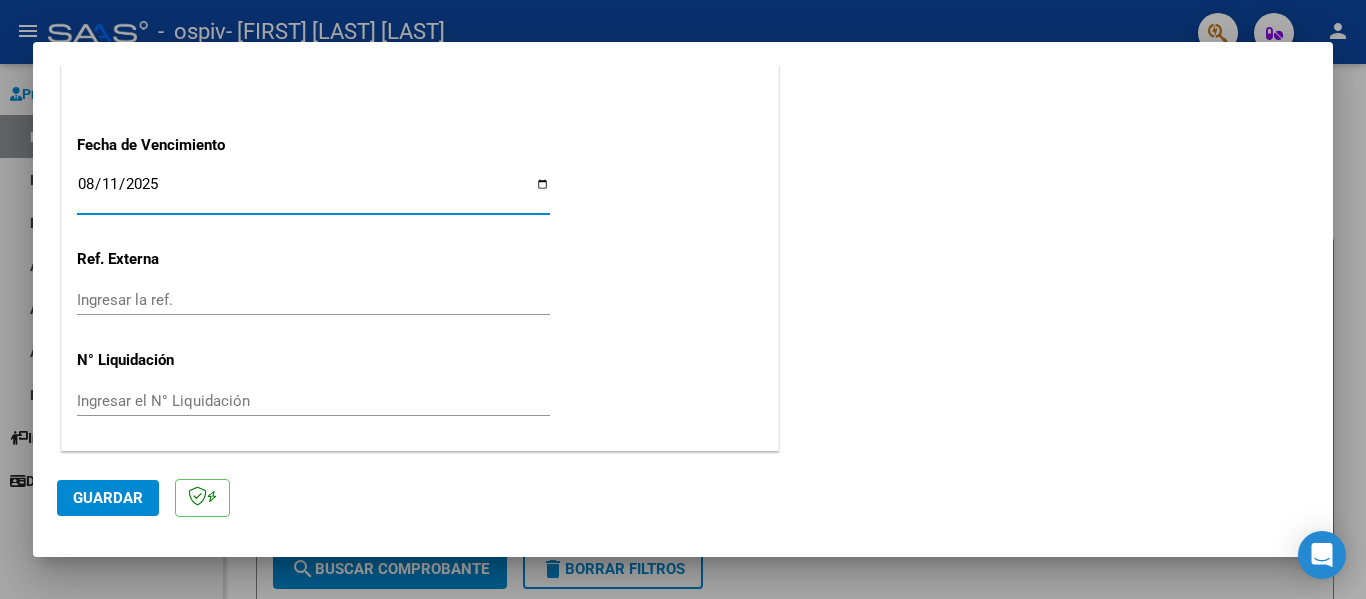 type on "2025-08-11" 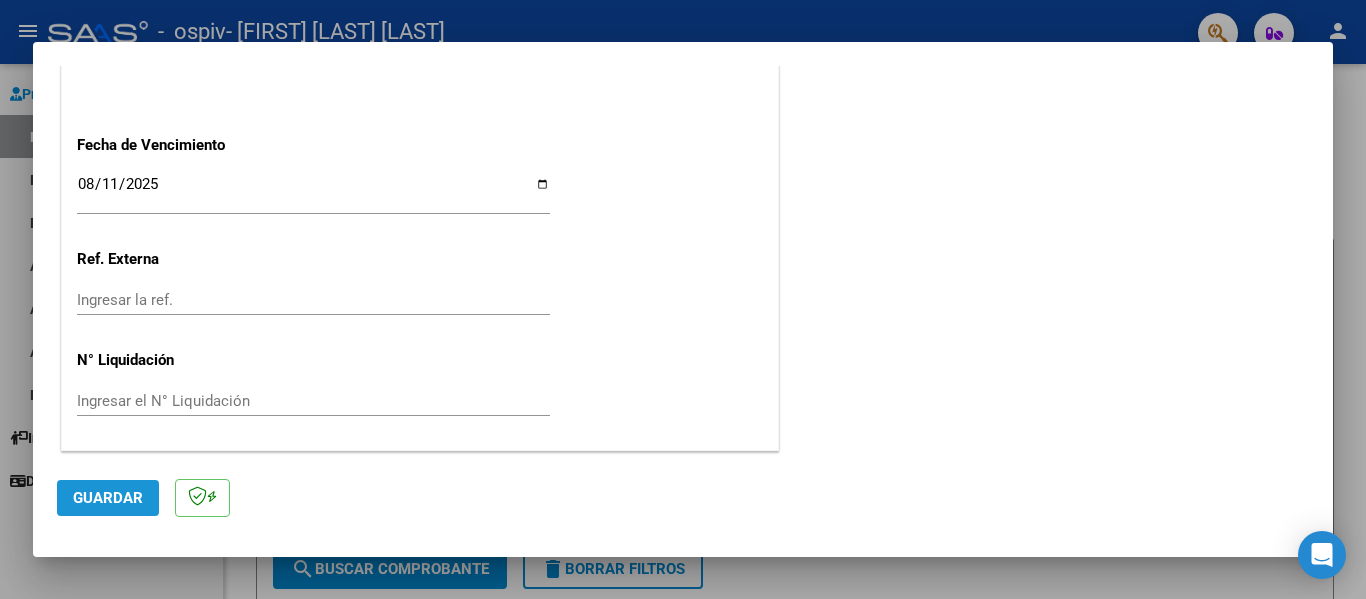 click on "Guardar" 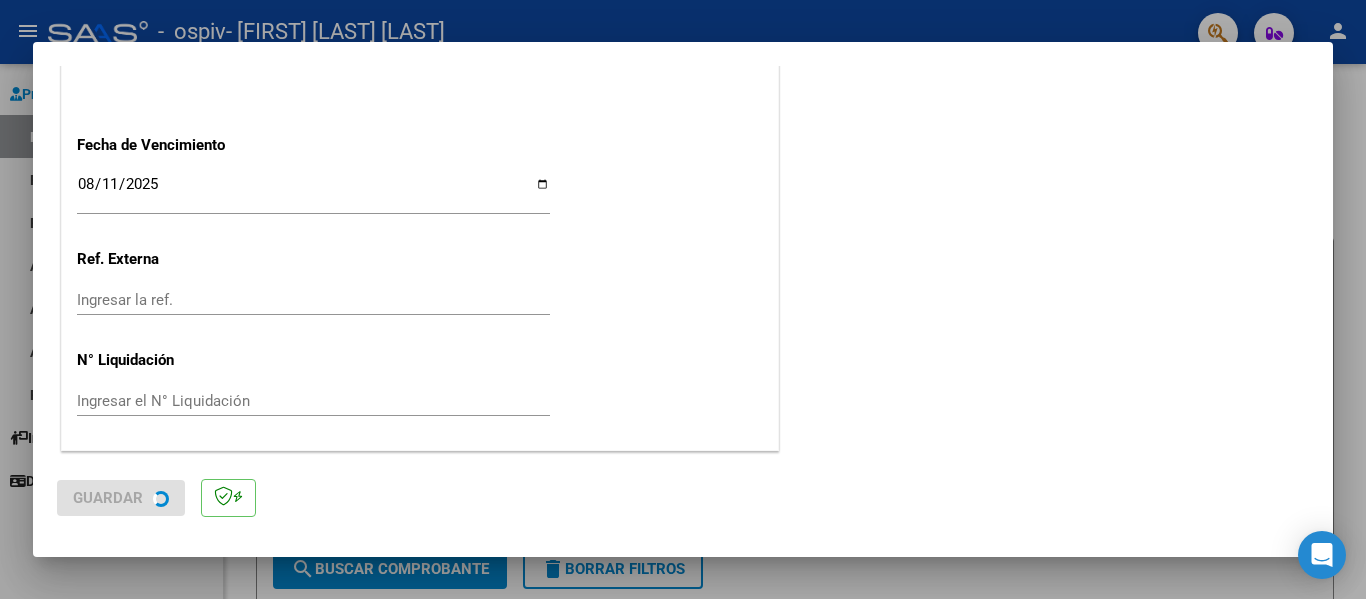 scroll, scrollTop: 0, scrollLeft: 0, axis: both 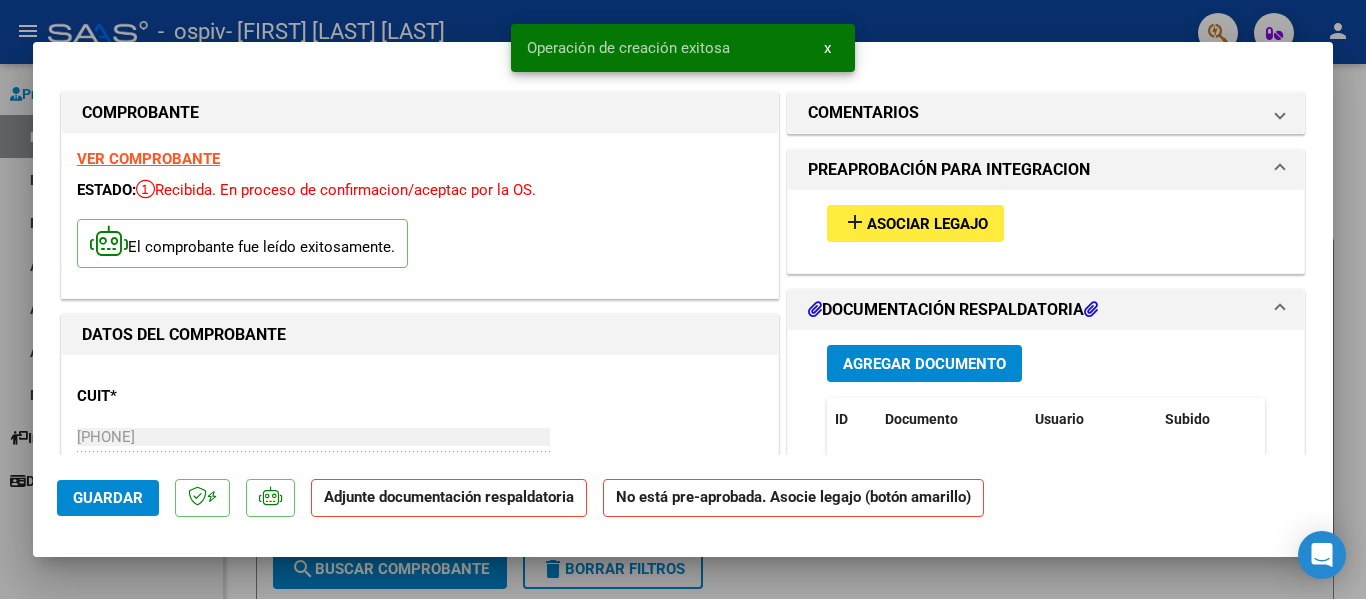 click on "Asociar Legajo" at bounding box center (927, 224) 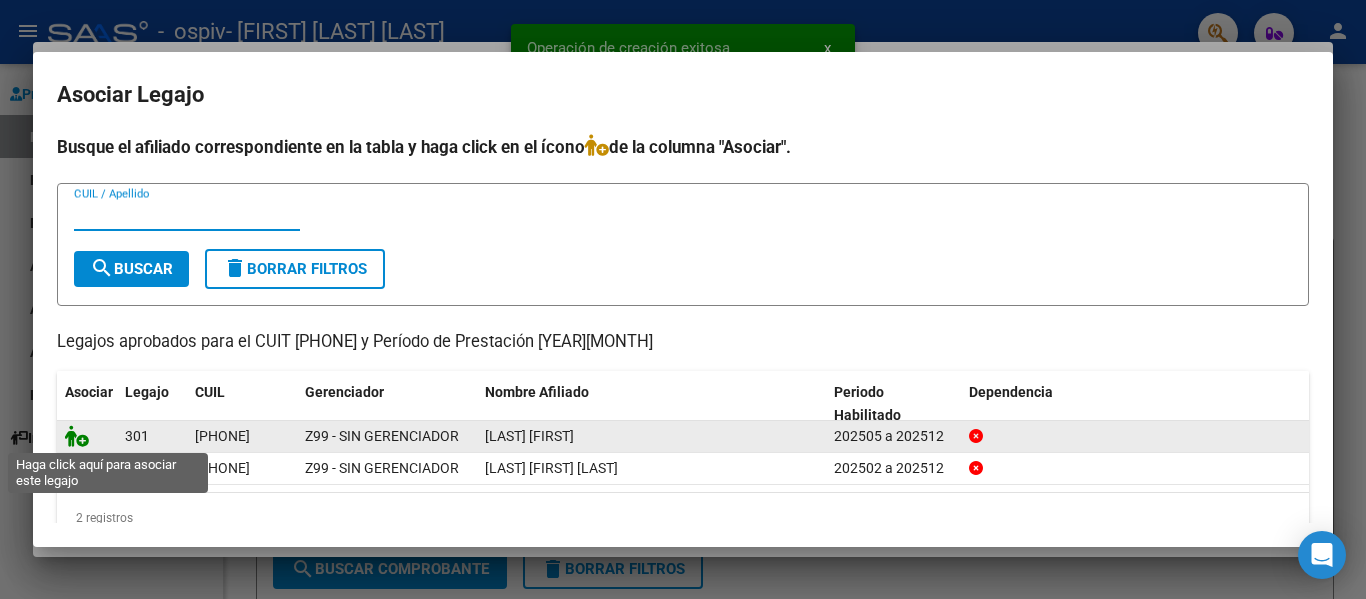 click 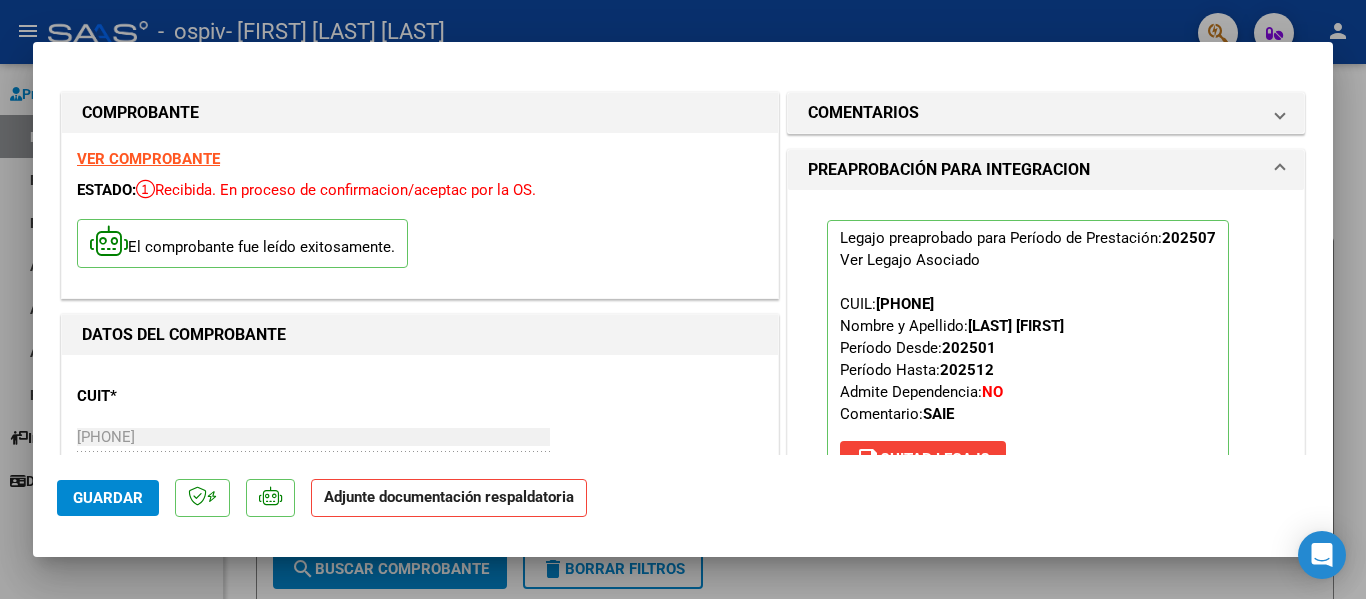 scroll, scrollTop: 400, scrollLeft: 0, axis: vertical 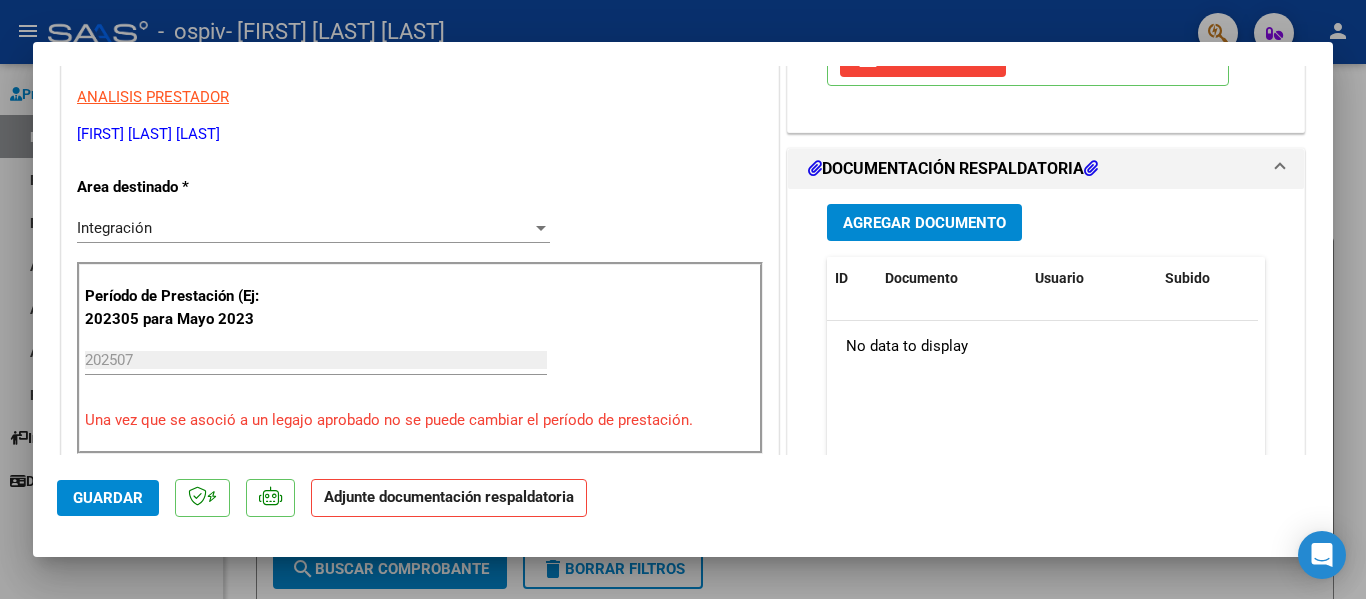click on "Agregar Documento" at bounding box center (924, 223) 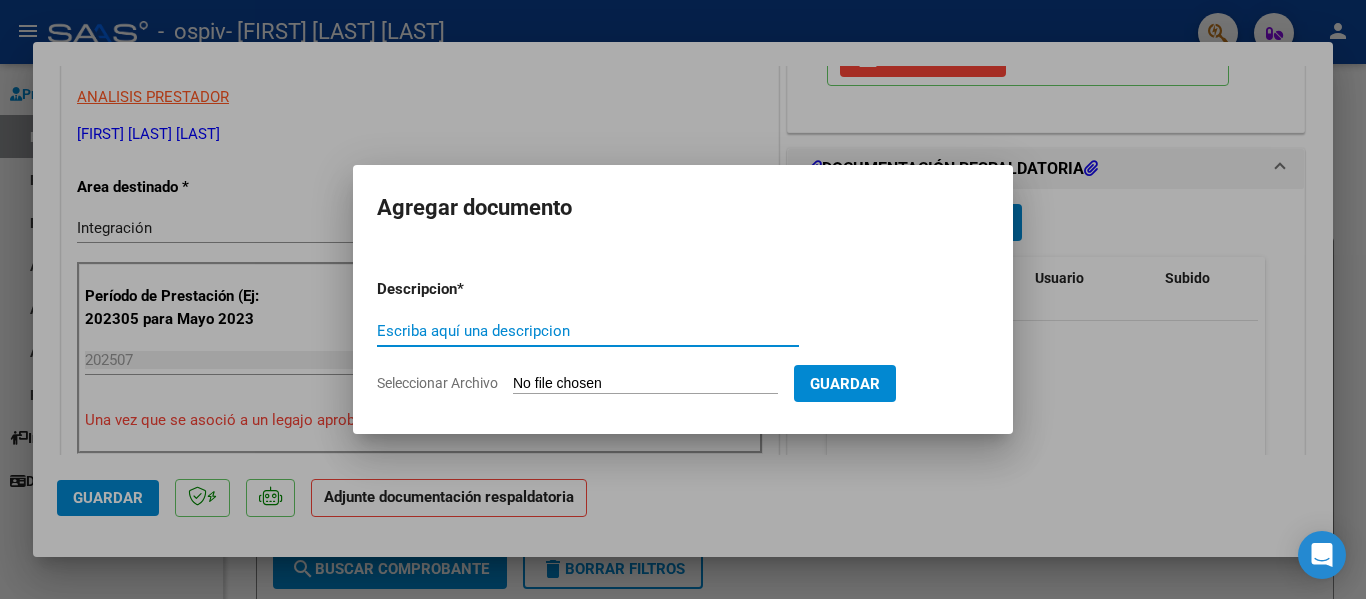 click on "Escriba aquí una descripcion" at bounding box center (588, 331) 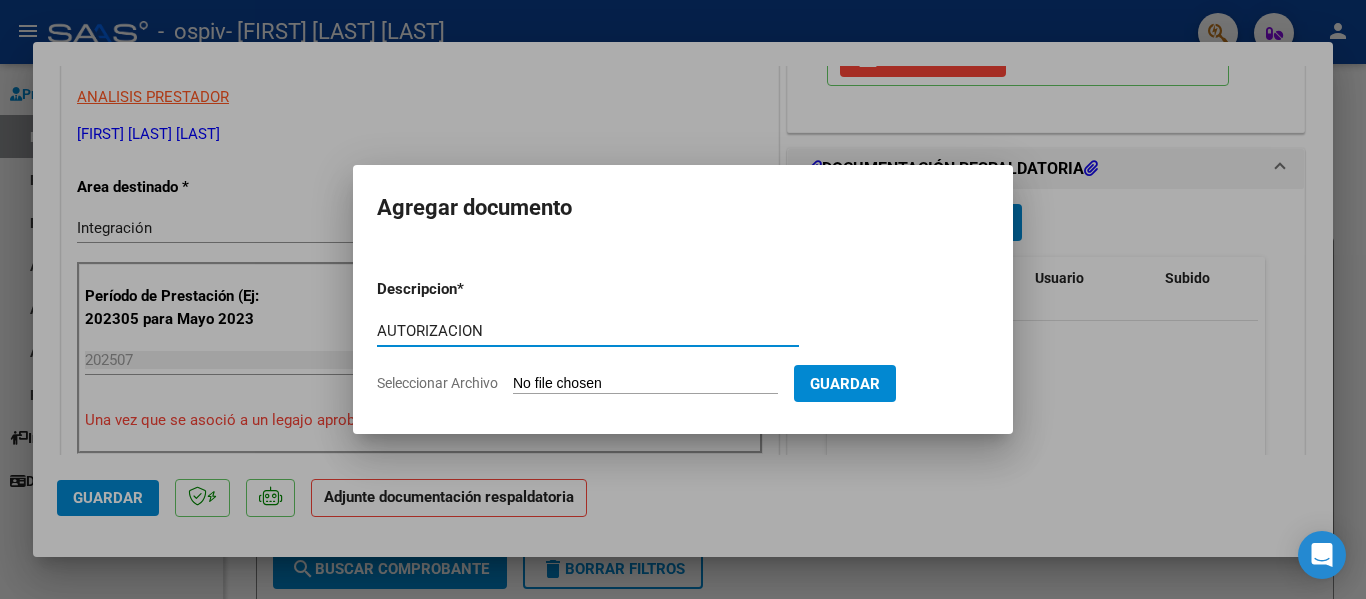 type on "AUTORIZACION" 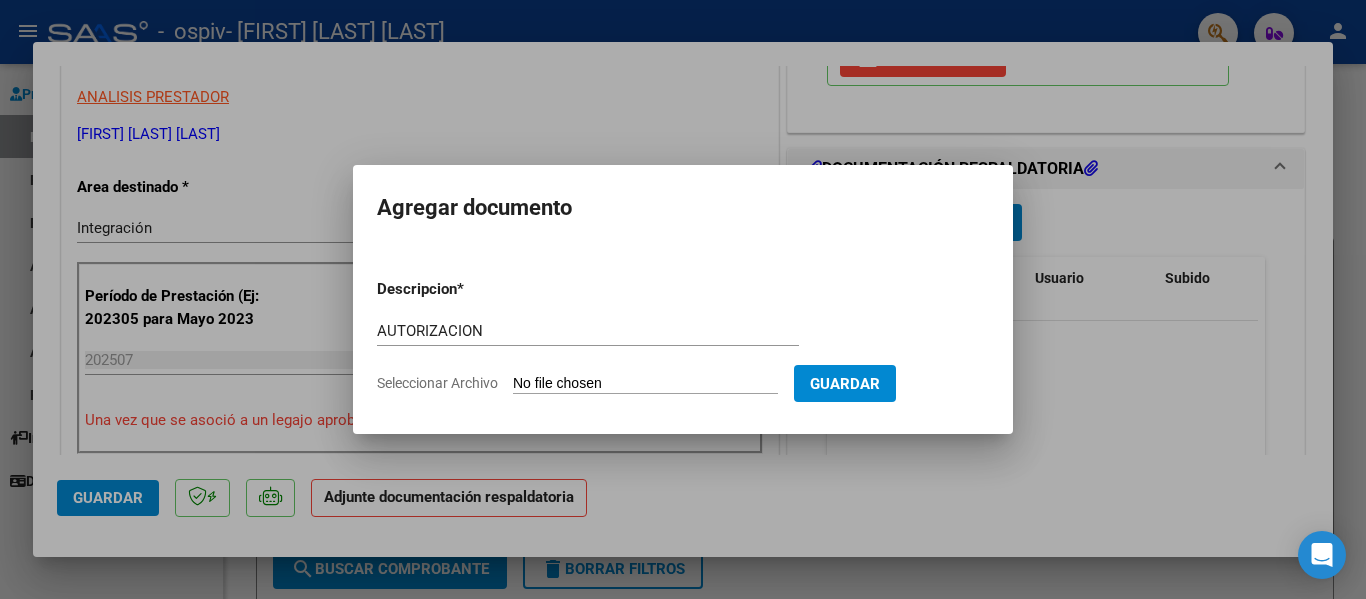 type on "C:\fakepath\MOYA NAHIARA SAIE 2025(1).pdf" 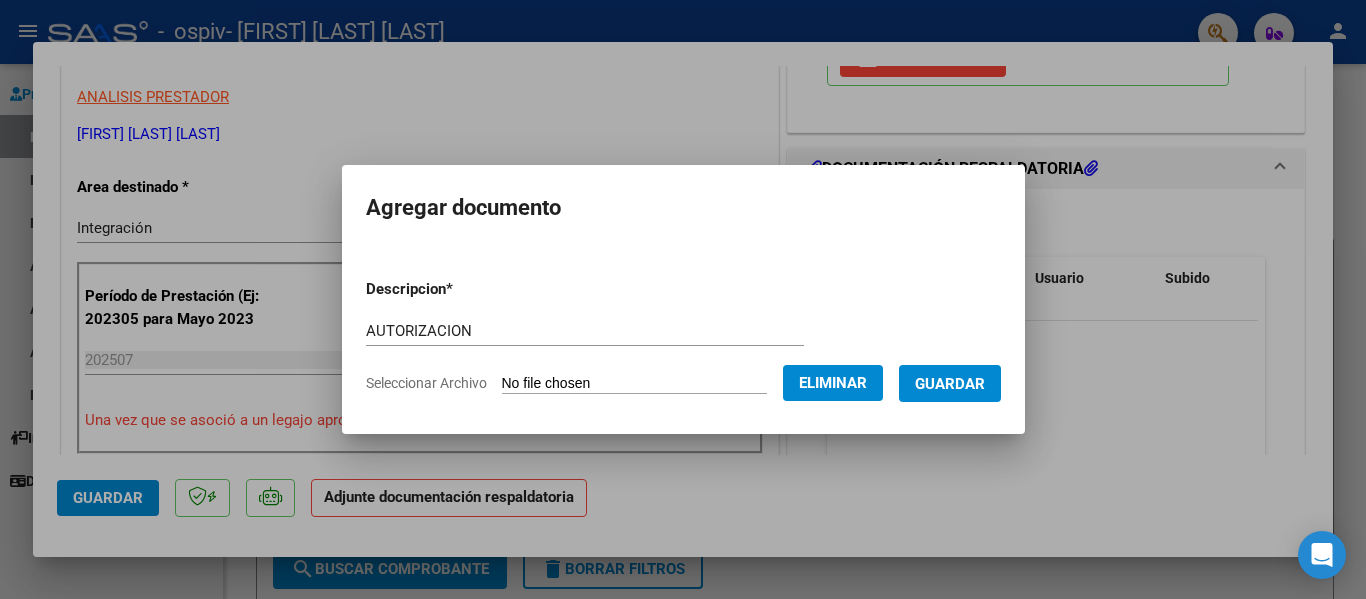 click on "Guardar" at bounding box center [950, 384] 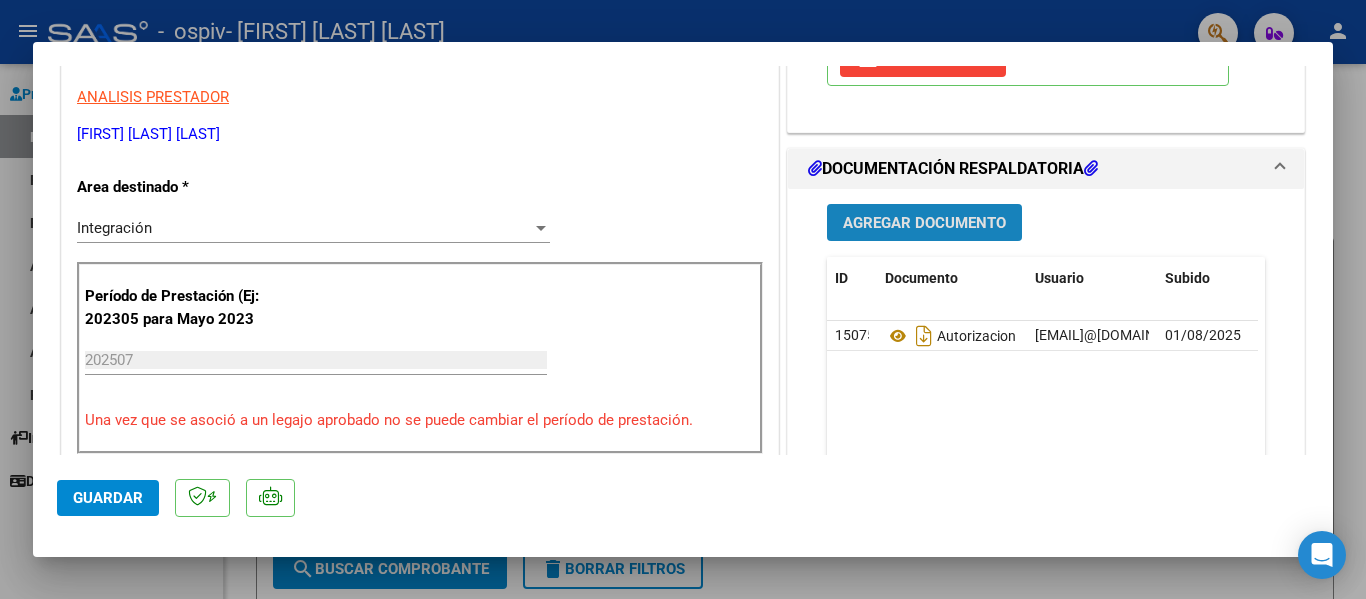 click on "Agregar Documento" at bounding box center (924, 223) 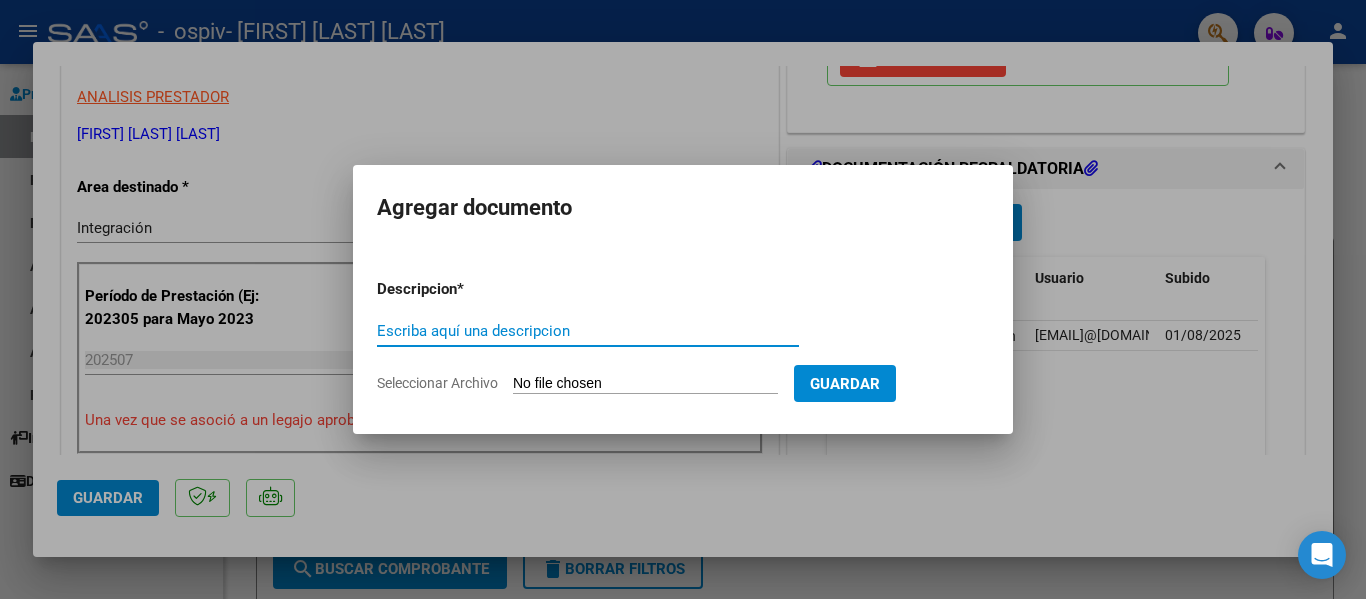 click on "Escriba aquí una descripcion" at bounding box center [588, 331] 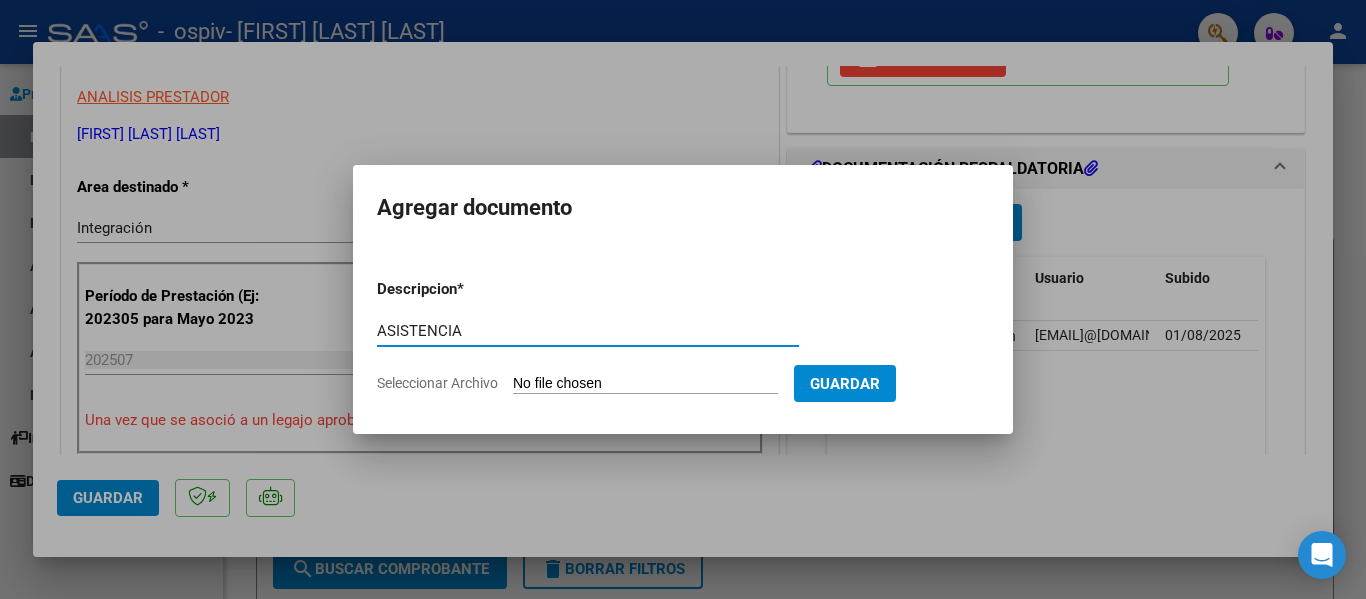 type on "ASISTENCIA" 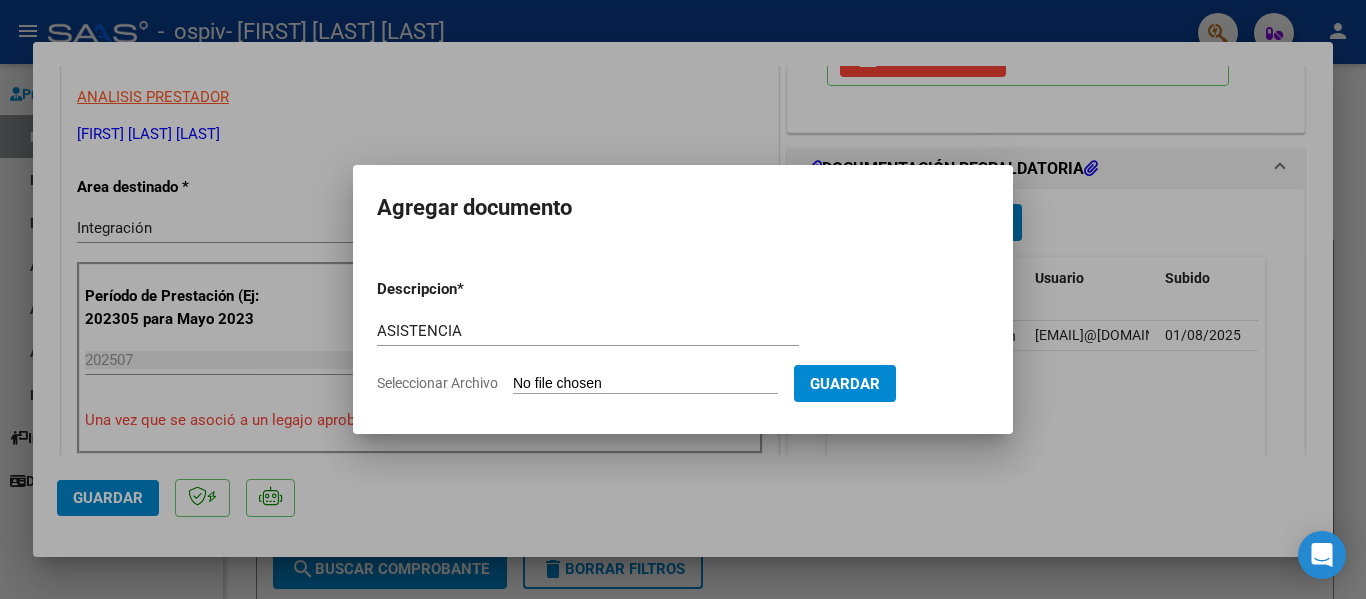 type on "C:\fakepath\moya.pdf" 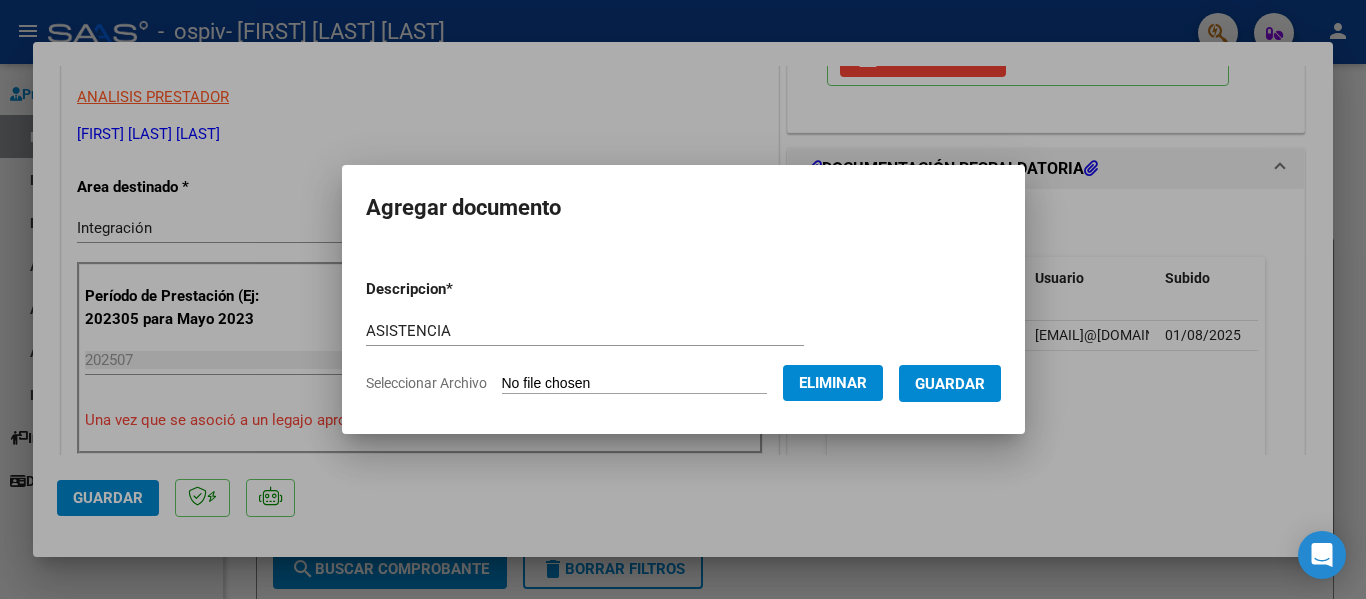 click on "Guardar" at bounding box center [950, 384] 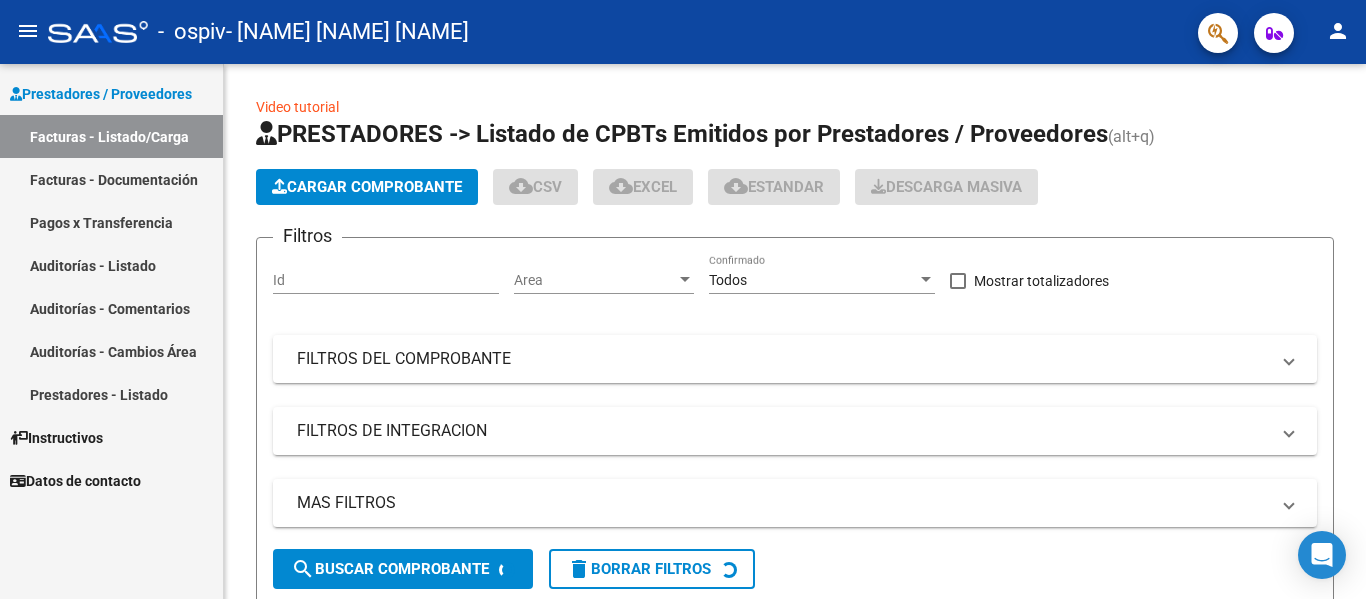 scroll, scrollTop: 0, scrollLeft: 0, axis: both 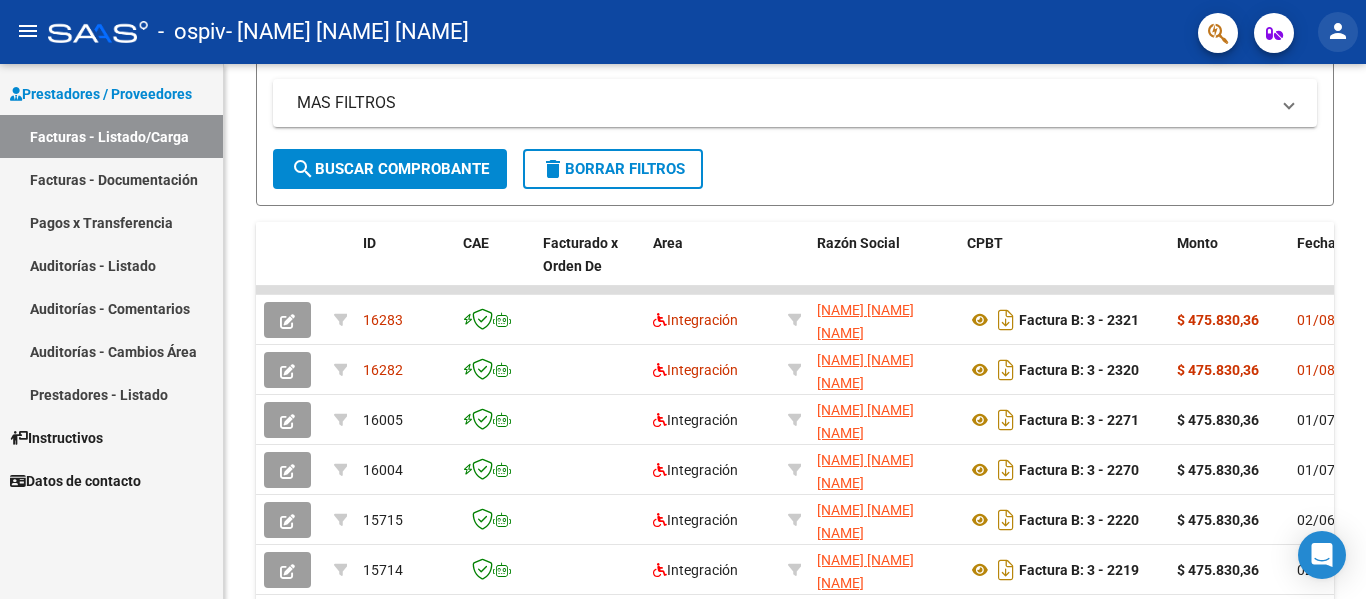 click on "person" 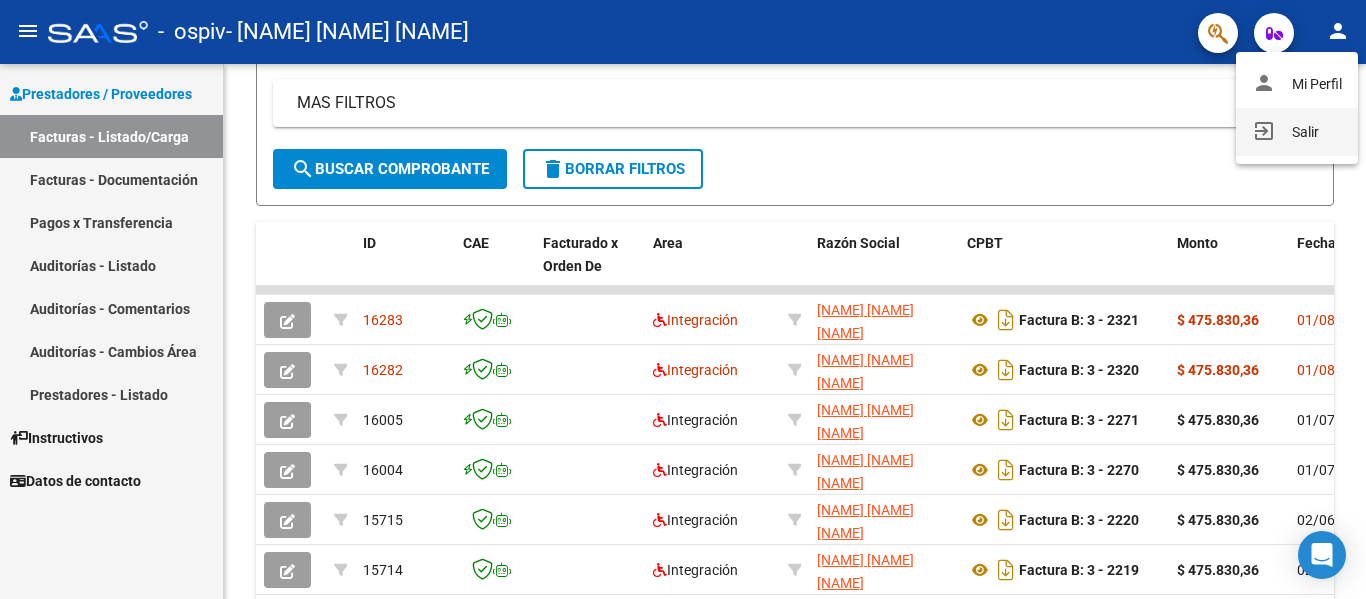 click on "exit_to_app  Salir" at bounding box center (1297, 132) 